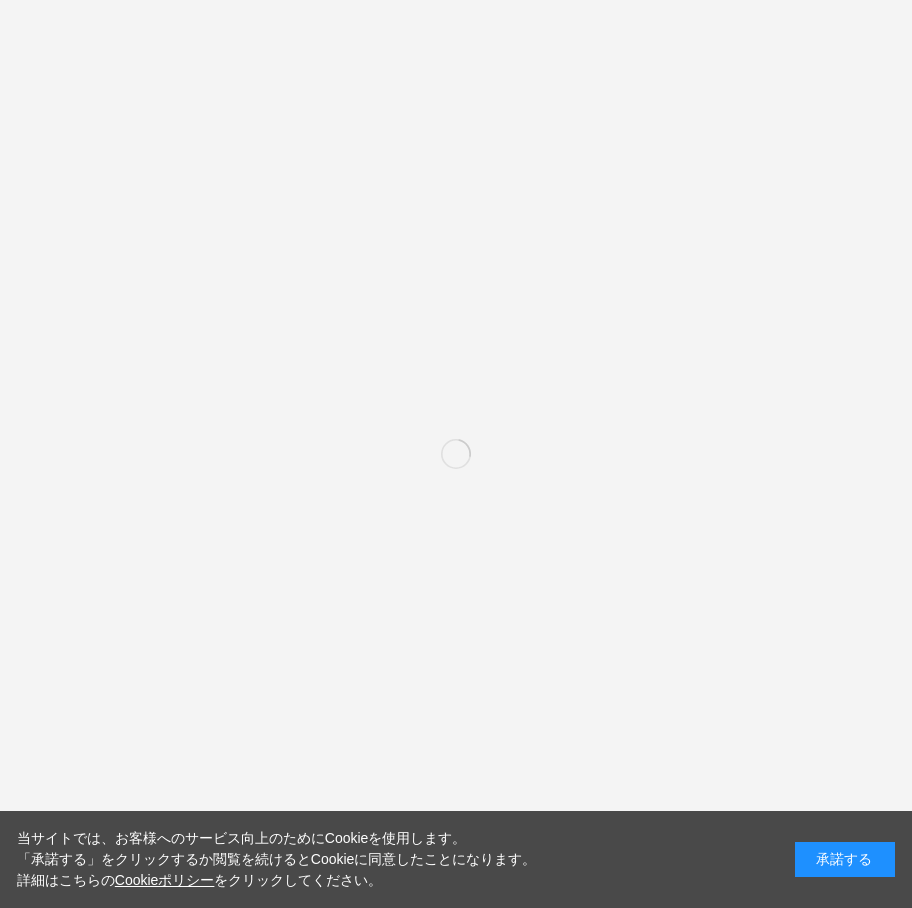 scroll, scrollTop: 0, scrollLeft: 0, axis: both 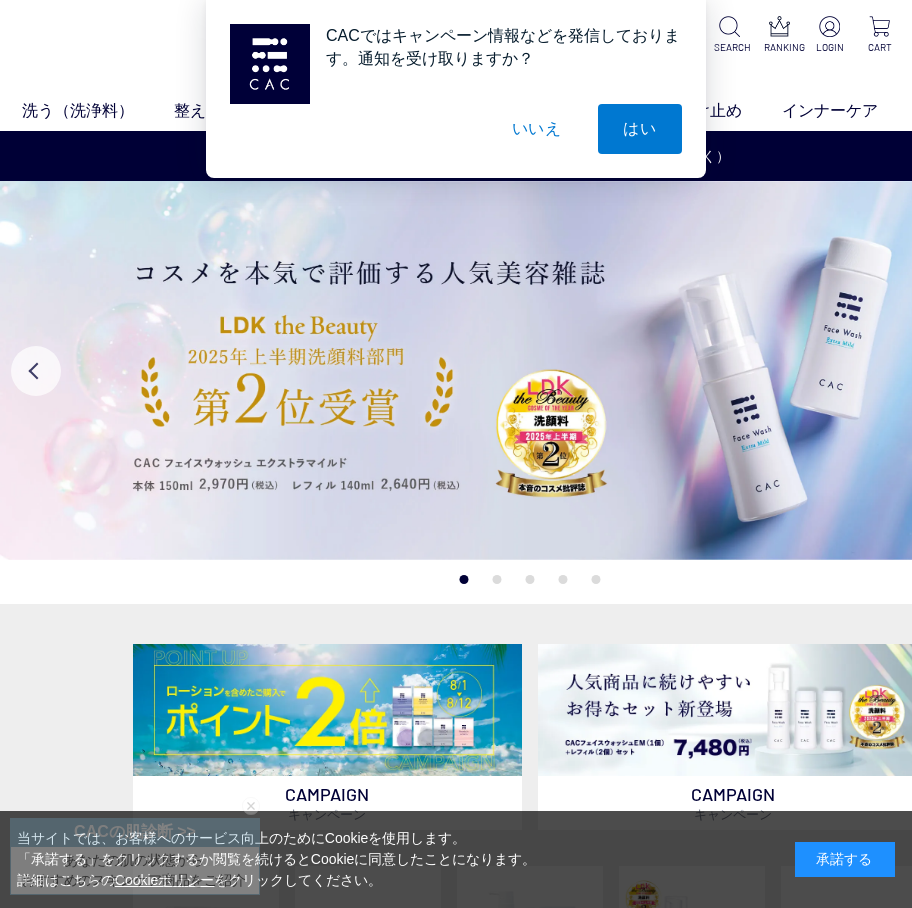 click on "いいえ" at bounding box center [537, 129] 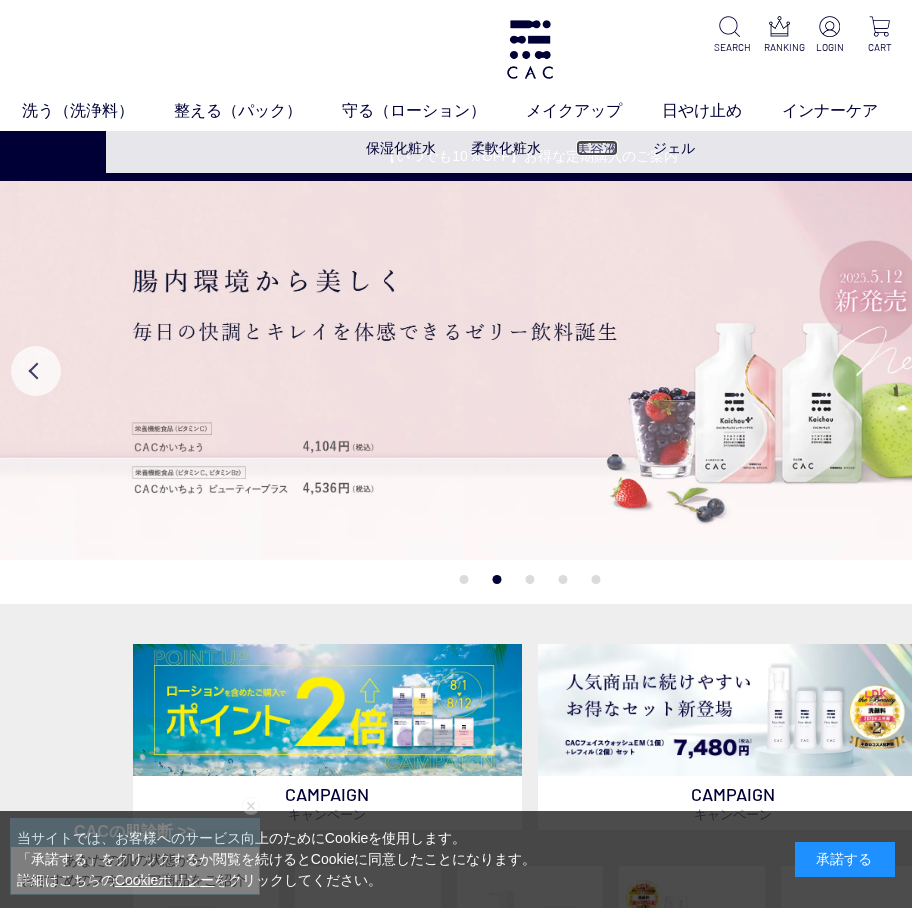 click on "美容液" at bounding box center (597, 148) 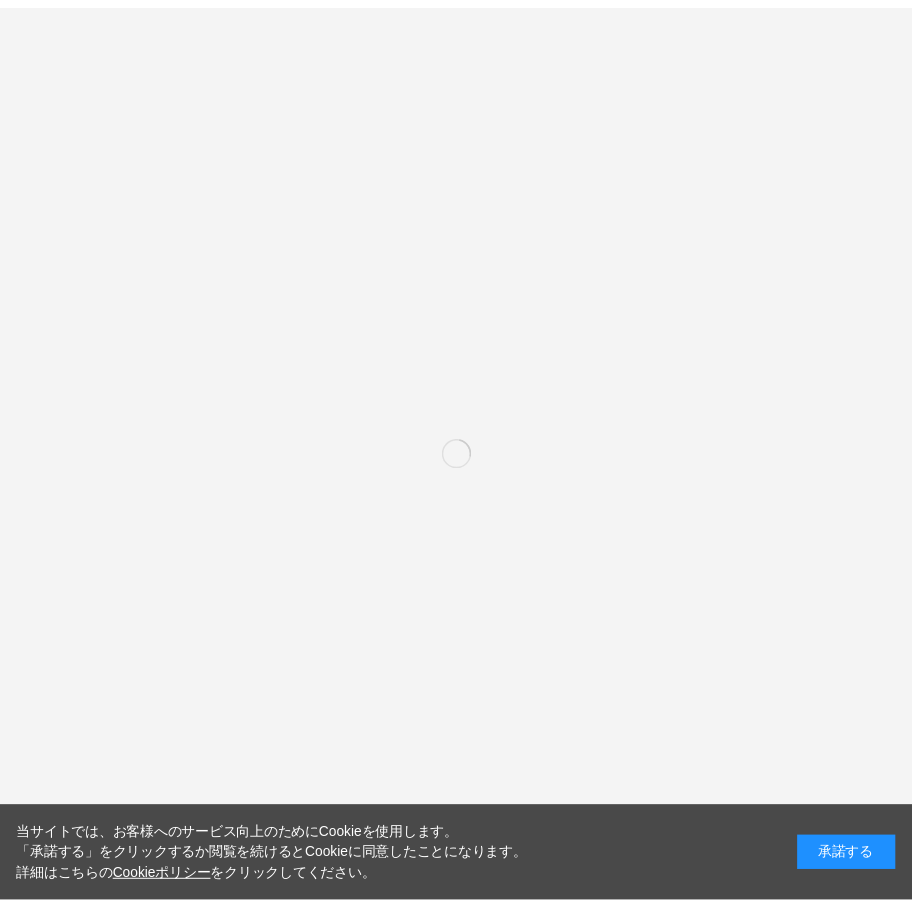 scroll, scrollTop: 0, scrollLeft: 0, axis: both 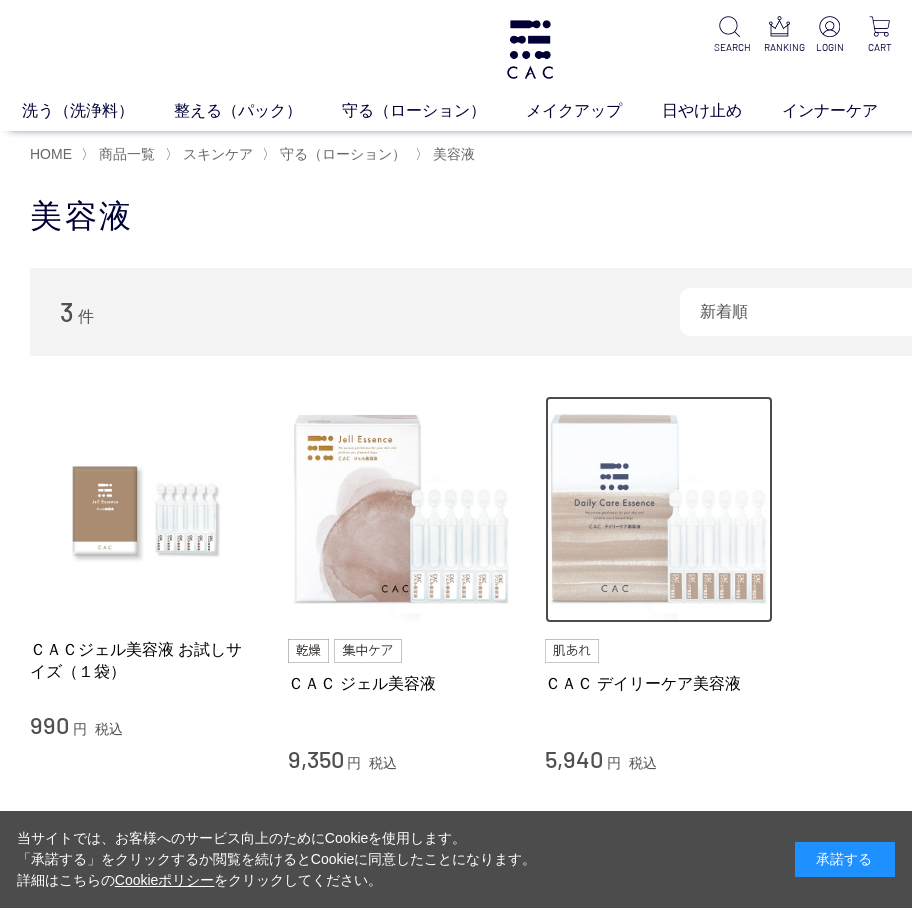 click at bounding box center [659, 510] 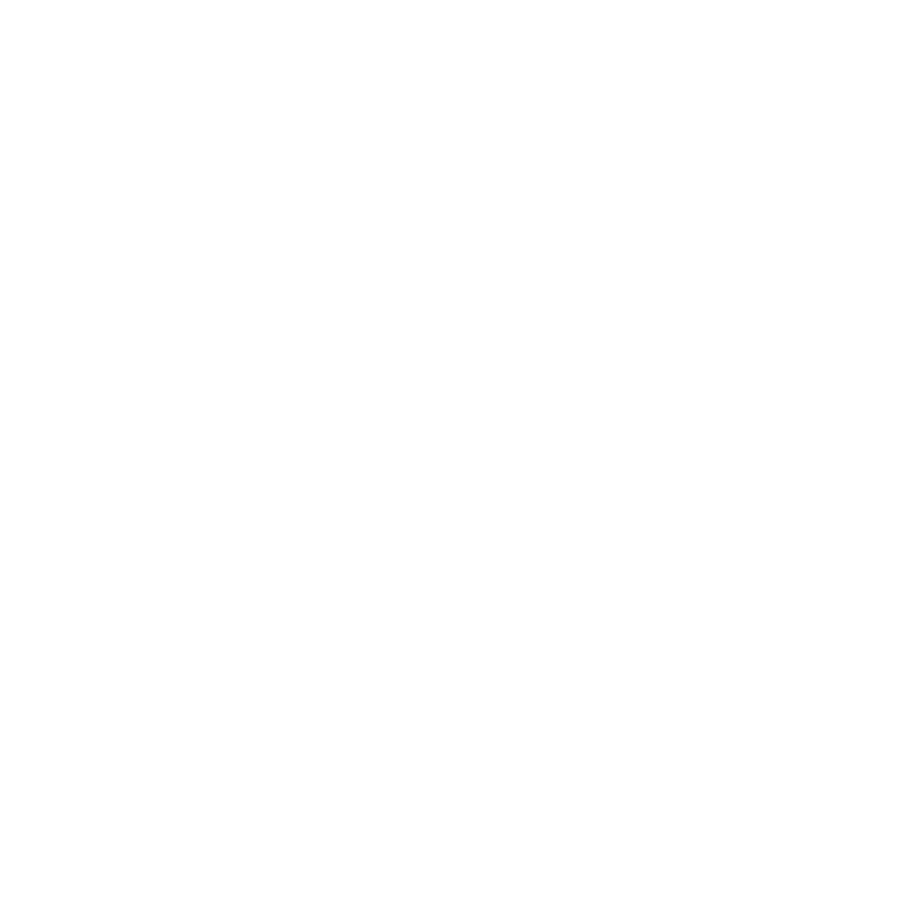 scroll, scrollTop: 0, scrollLeft: 0, axis: both 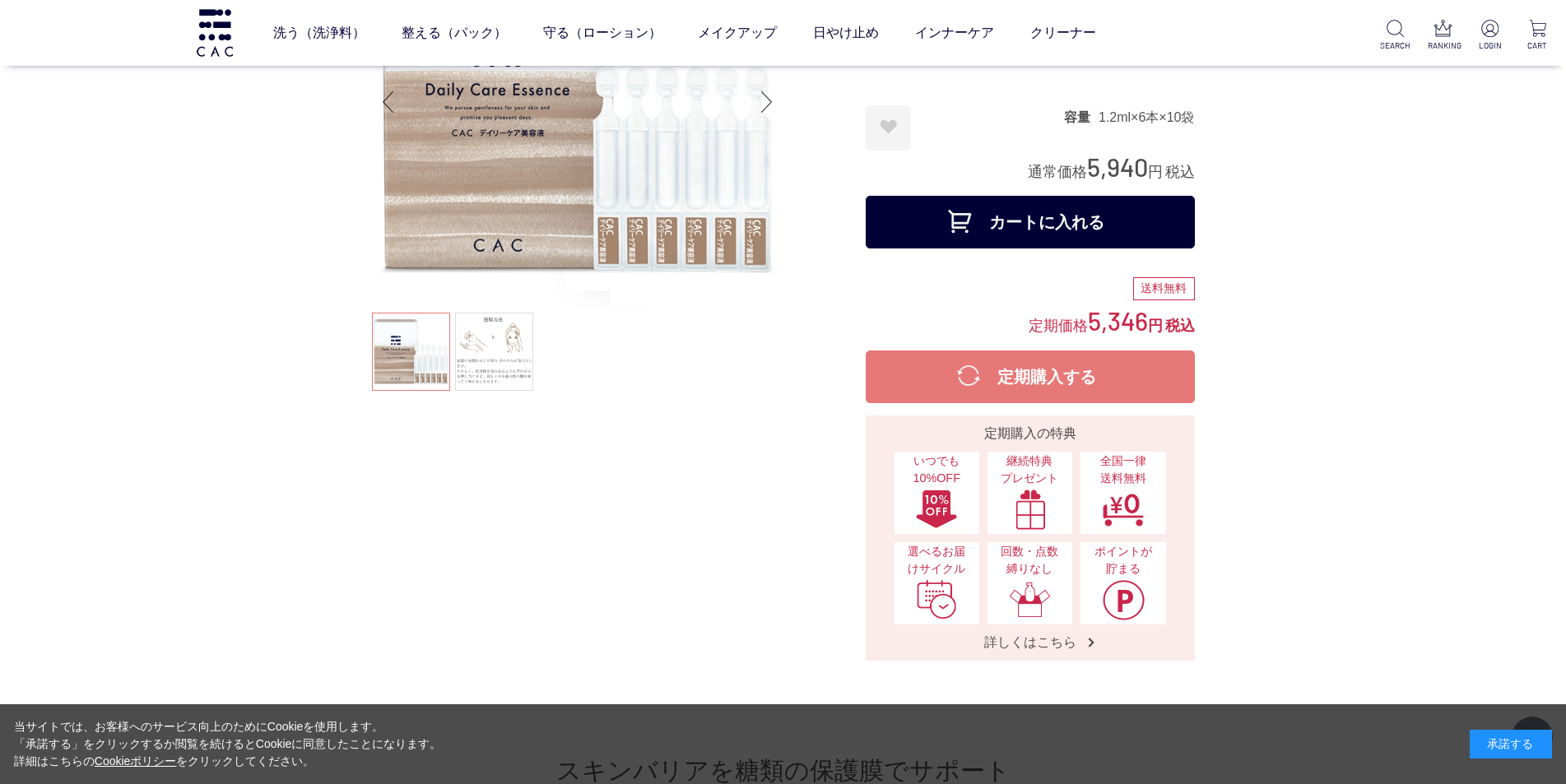 click on "カートに入れる" at bounding box center (1030, 222) 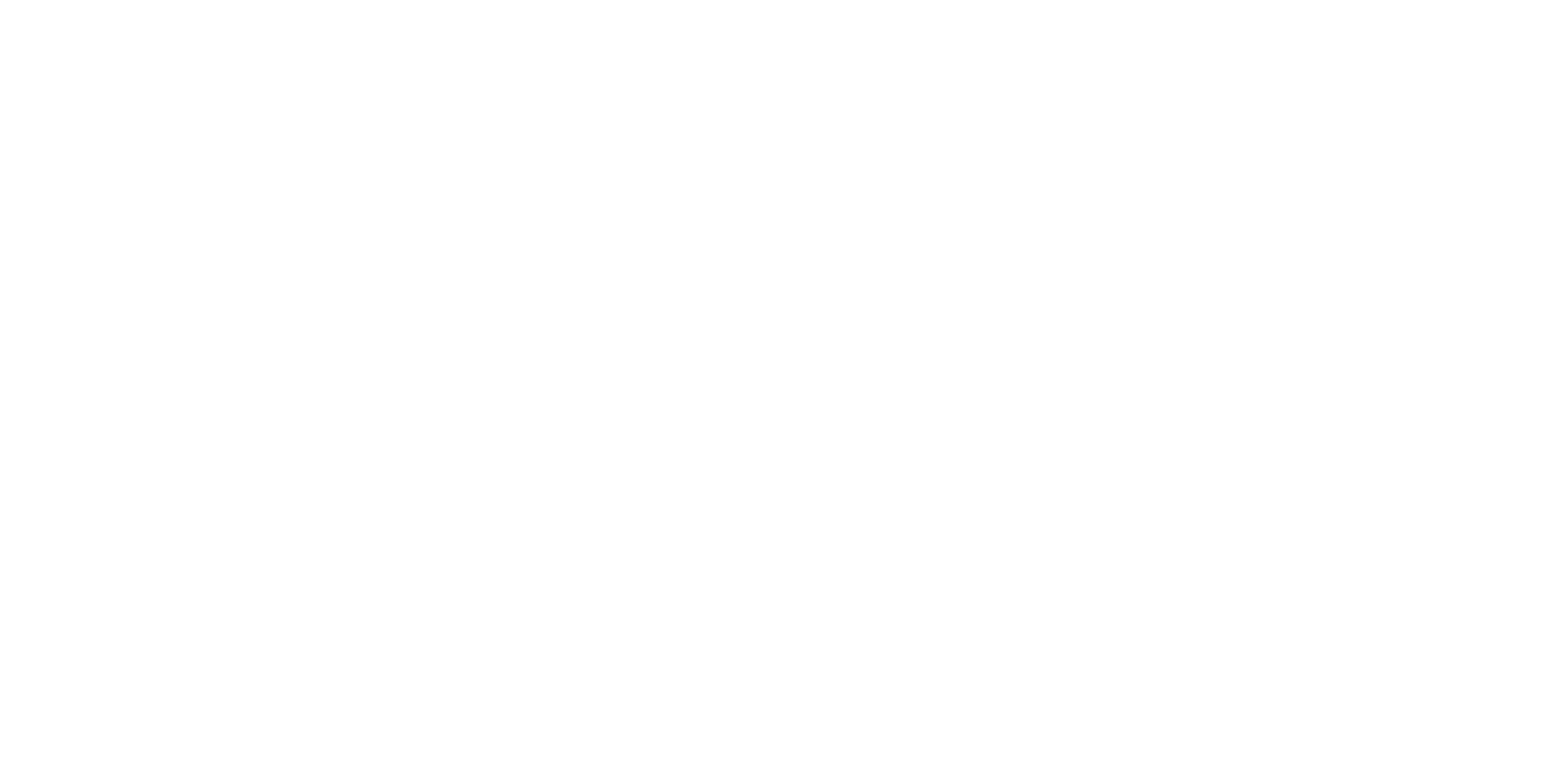 scroll, scrollTop: 0, scrollLeft: 0, axis: both 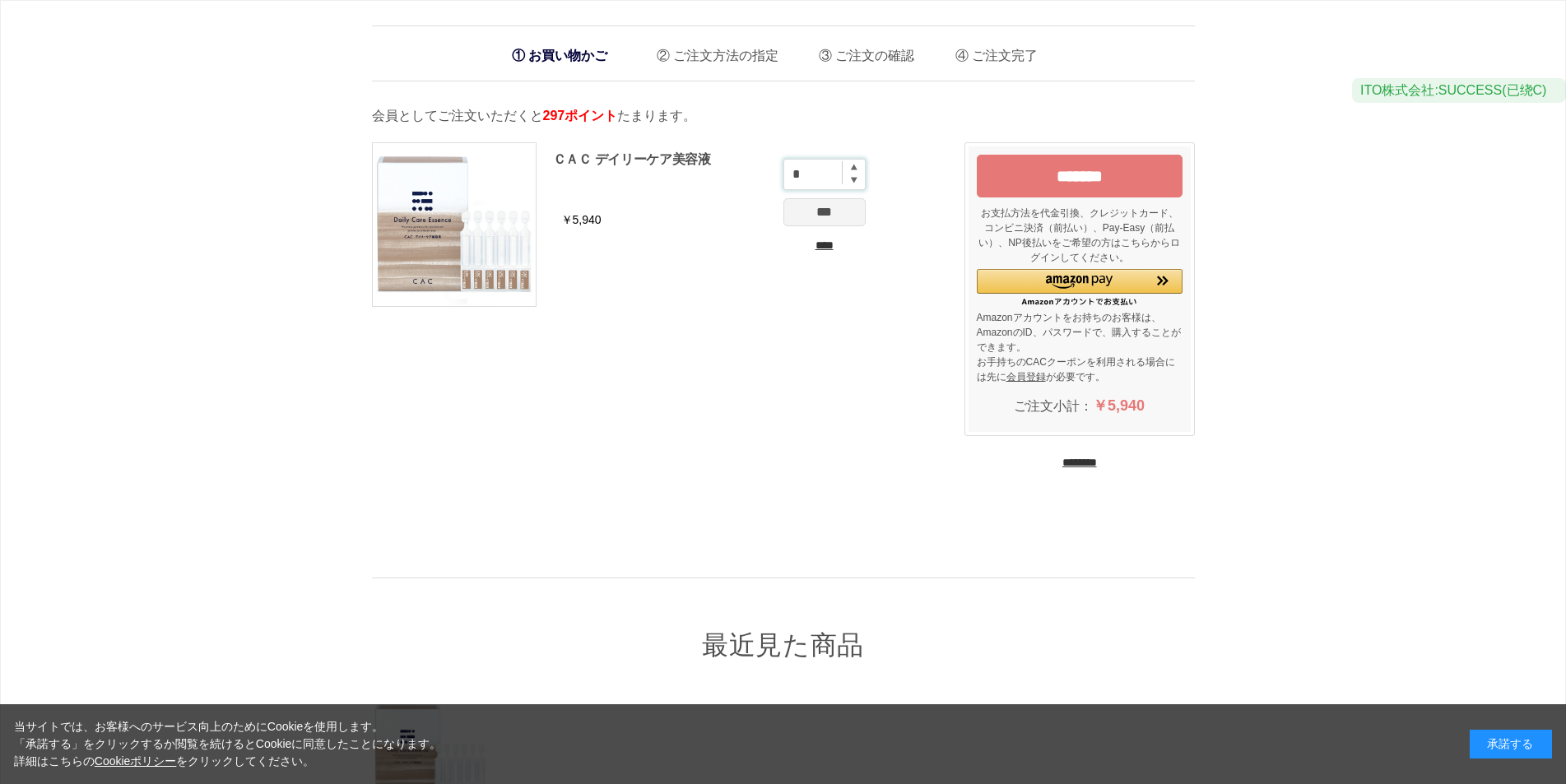 click on "*" at bounding box center [825, 174] 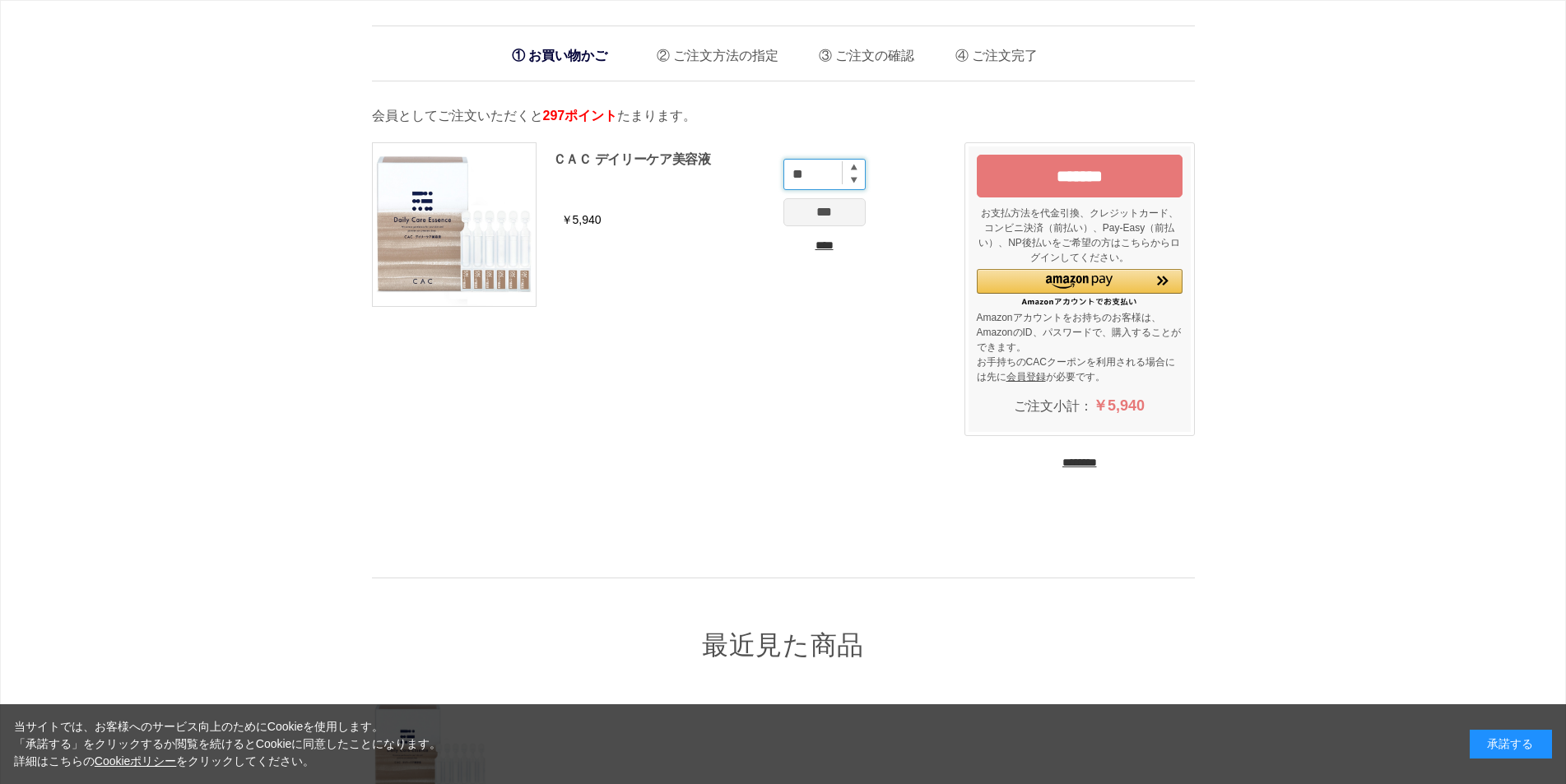 type on "**" 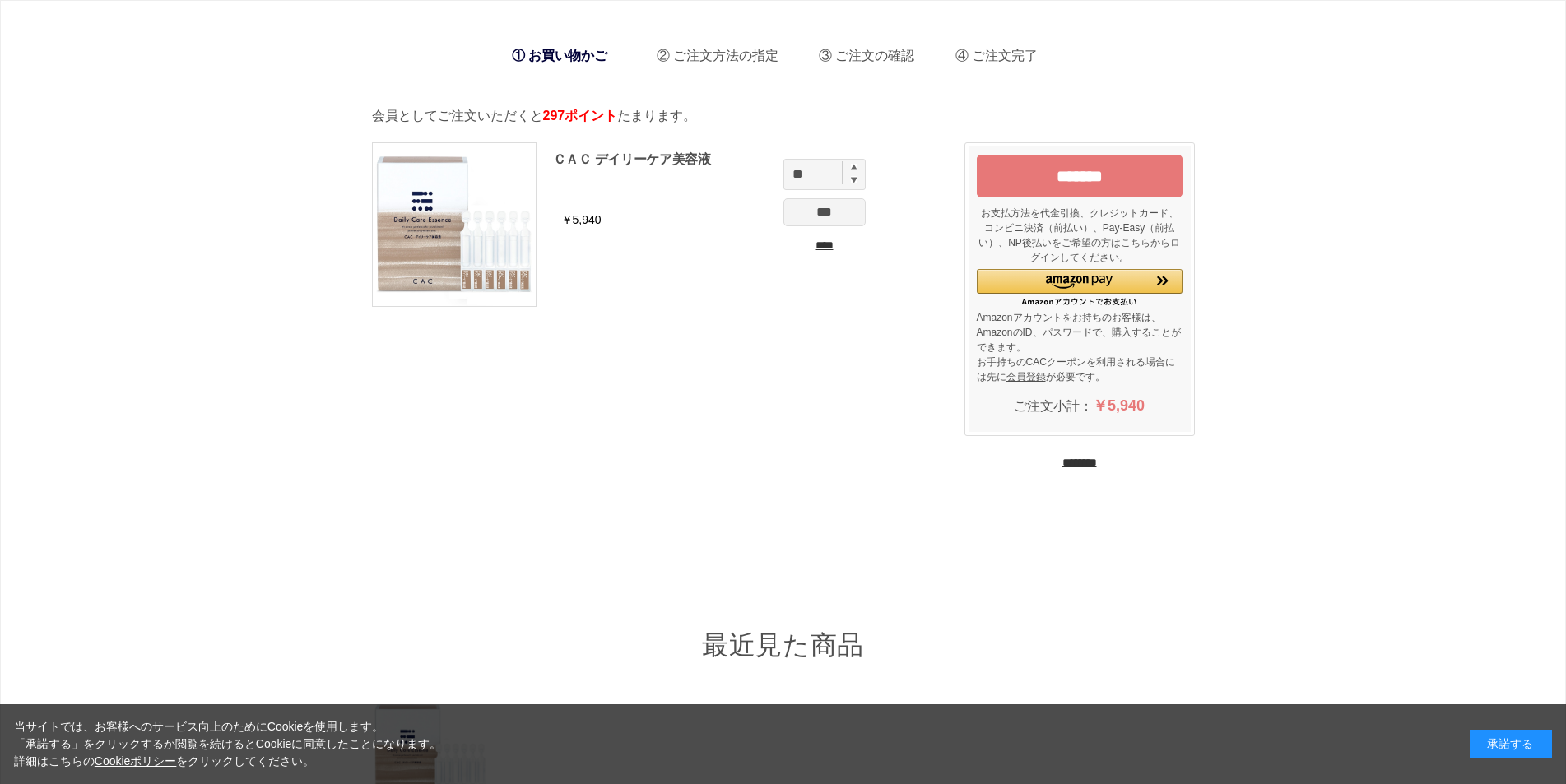 click on "***" at bounding box center [825, 212] 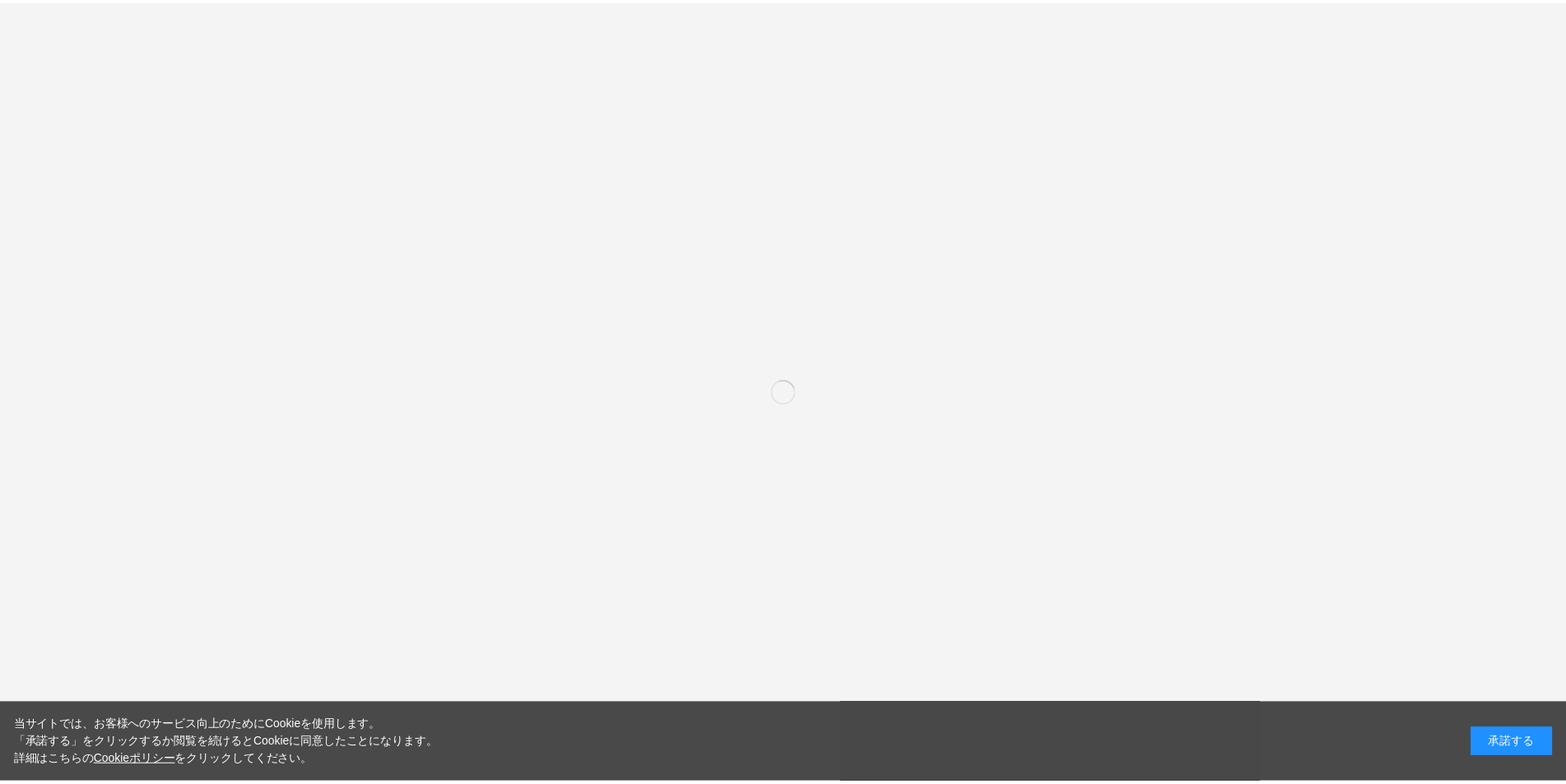 scroll, scrollTop: 0, scrollLeft: 0, axis: both 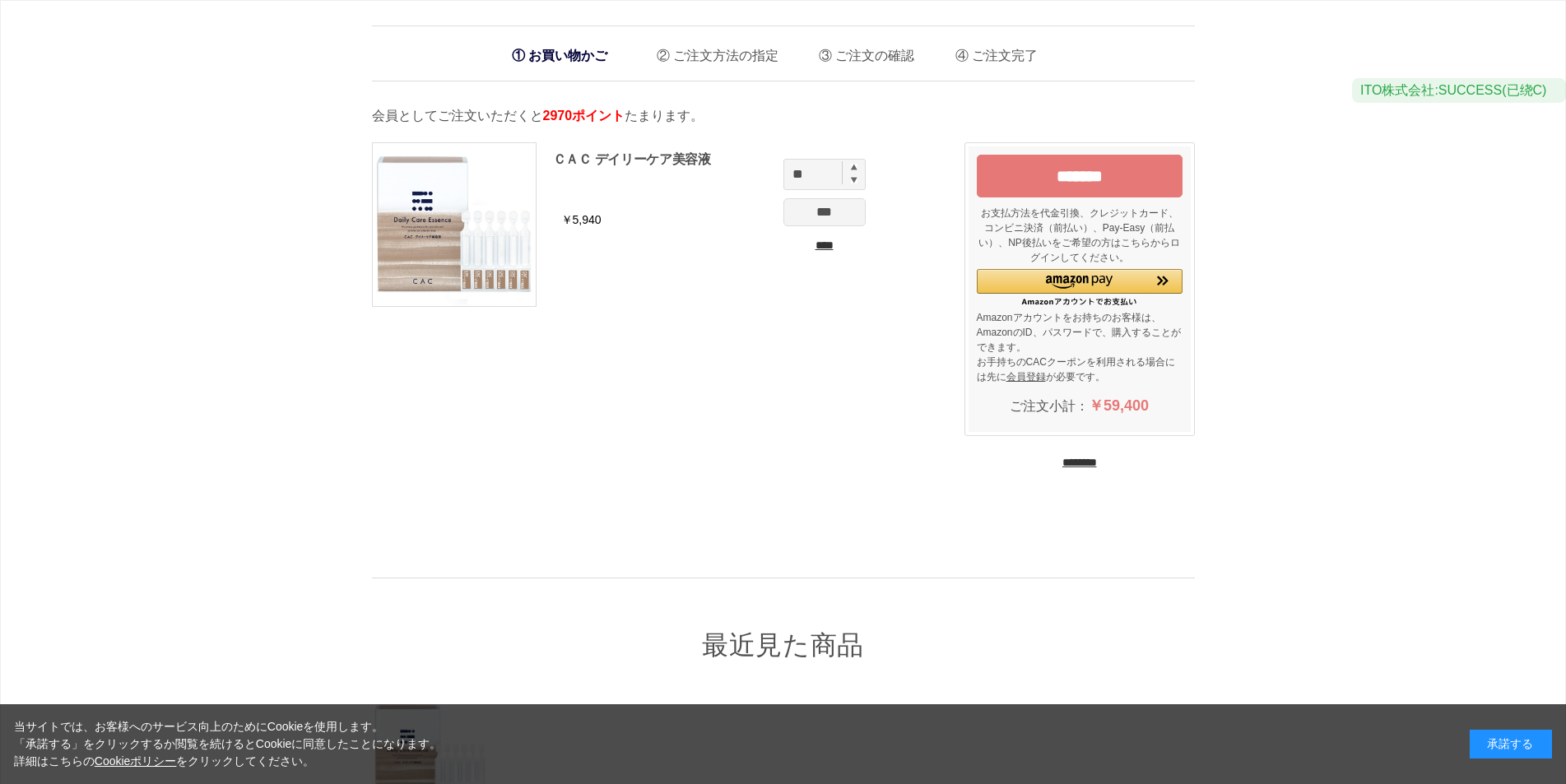 click on "*******" at bounding box center [1080, 176] 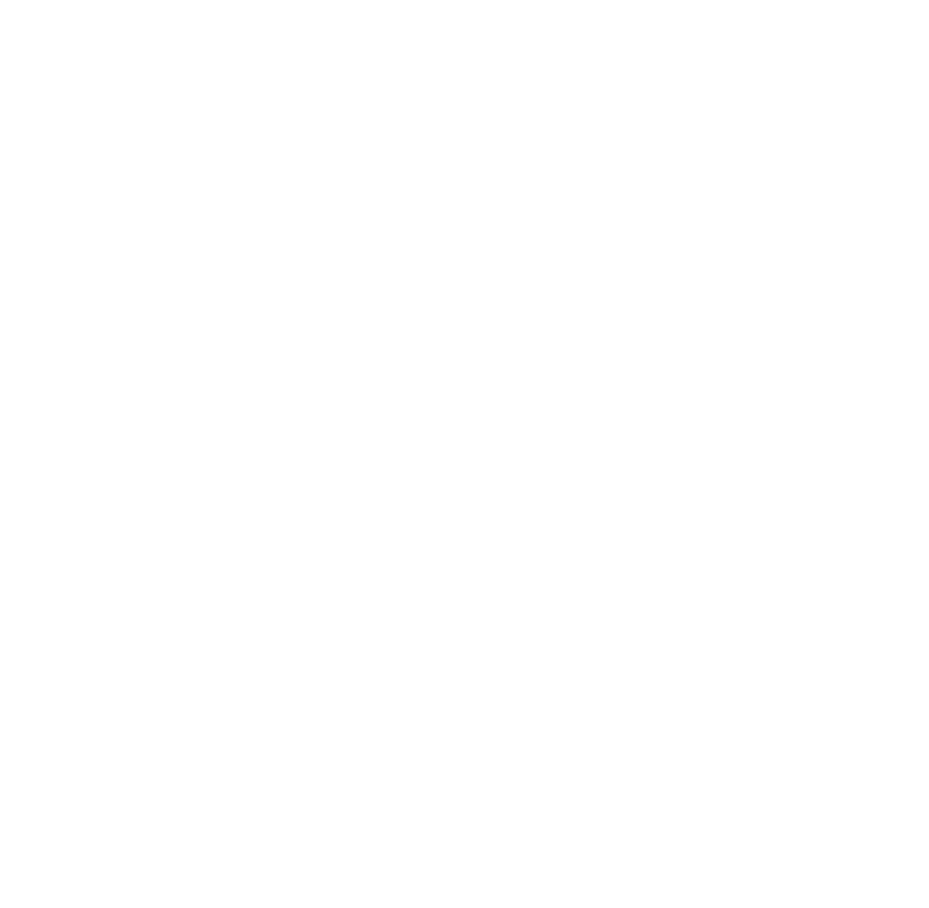 scroll, scrollTop: 0, scrollLeft: 0, axis: both 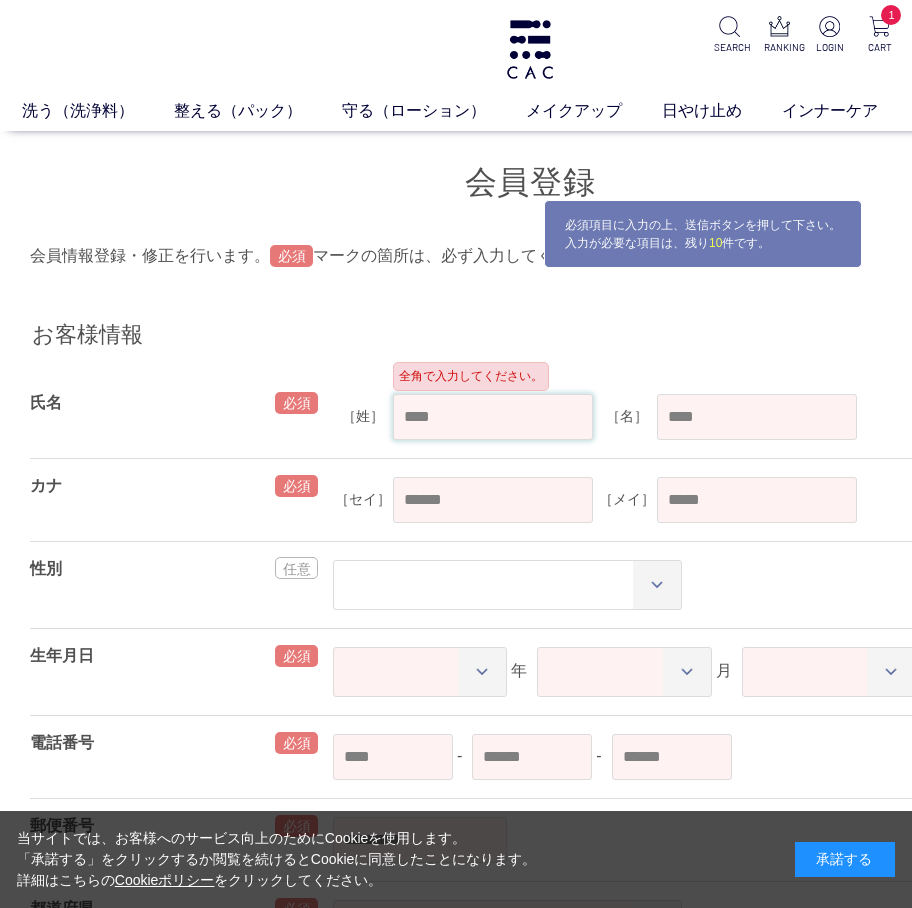 click at bounding box center (493, 417) 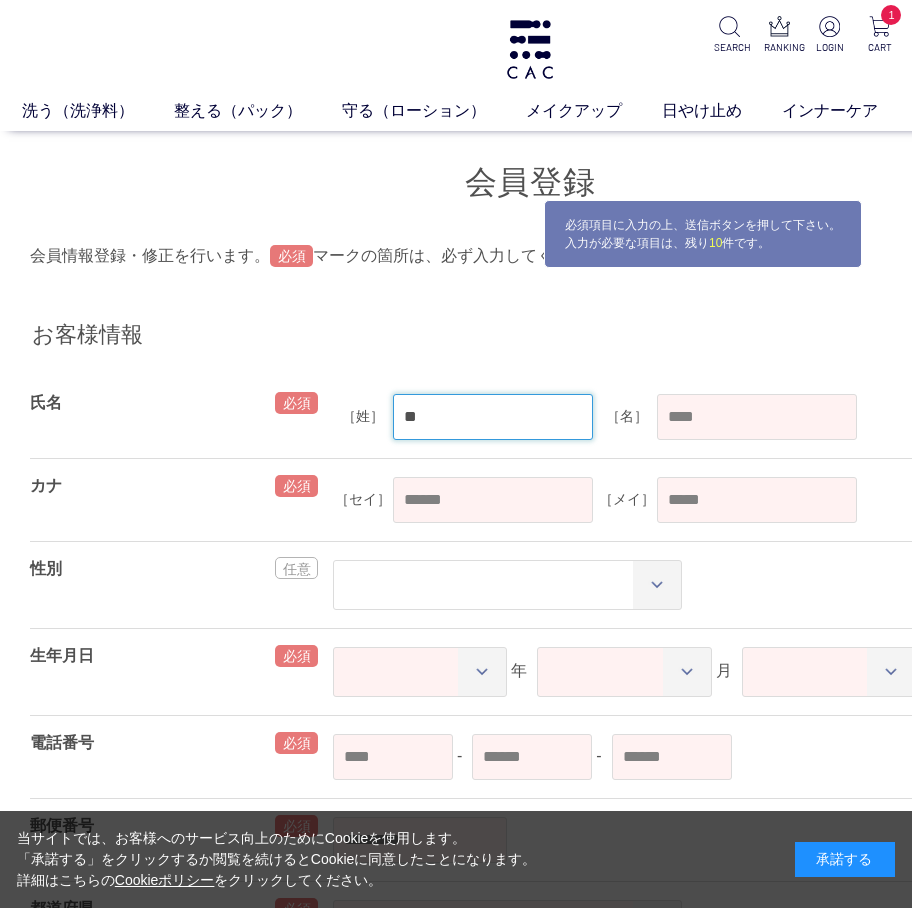 type on "**" 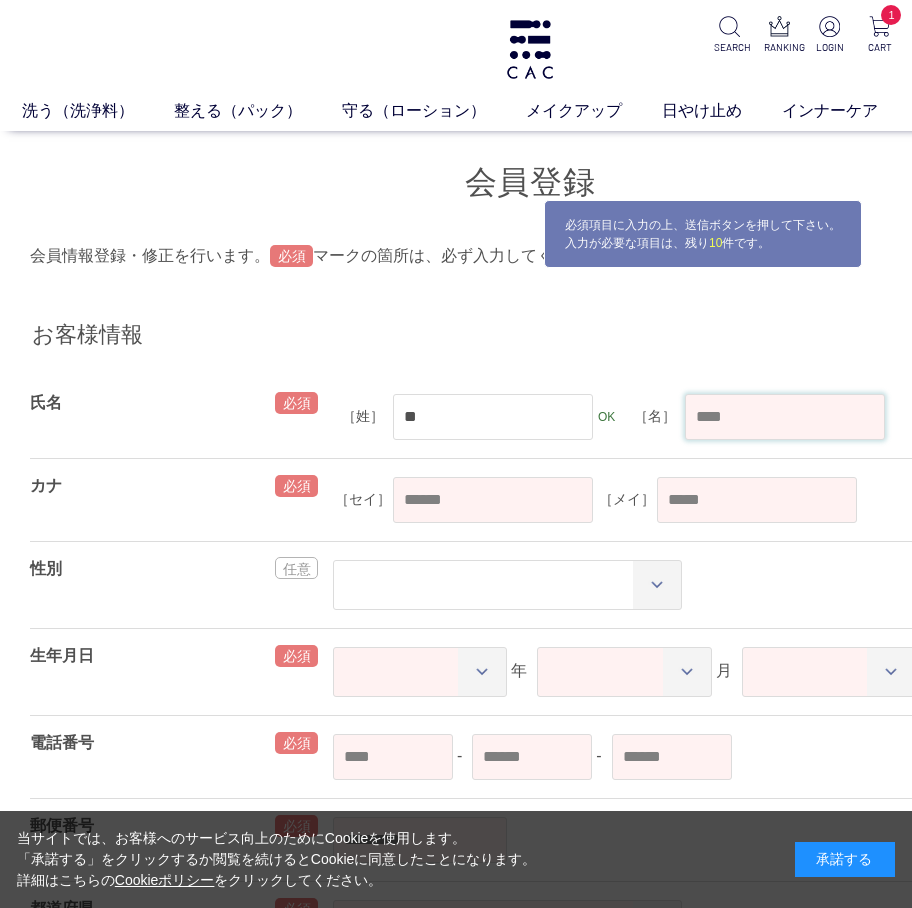 click at bounding box center [785, 417] 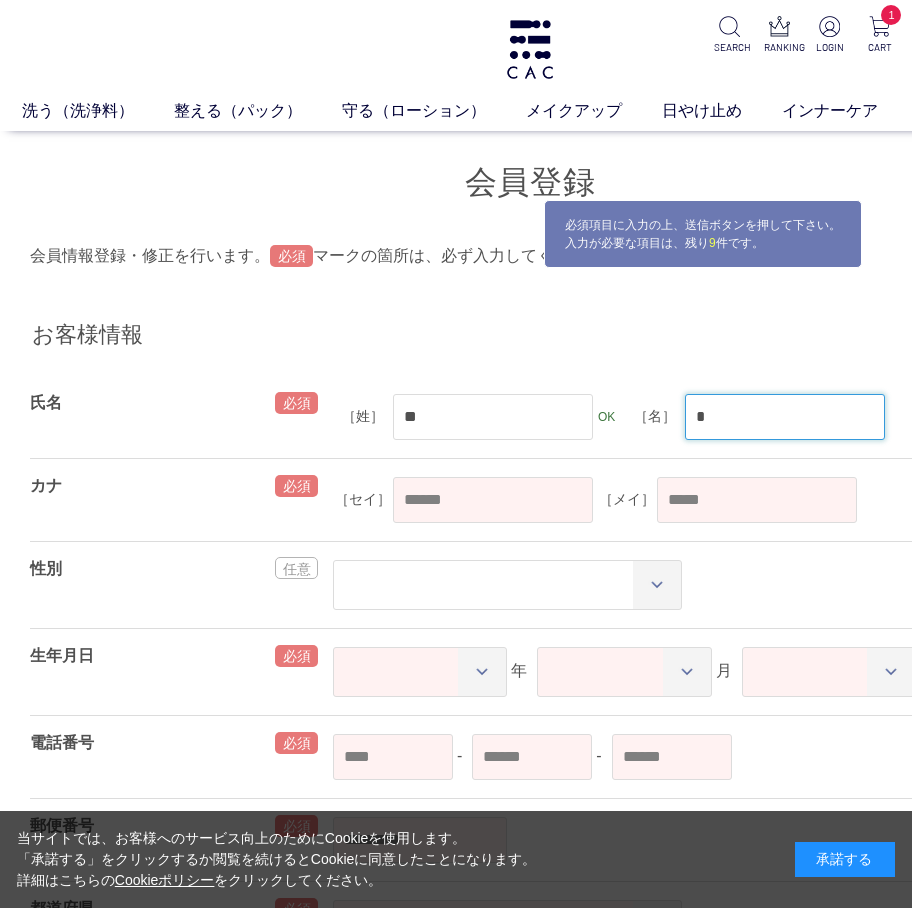 type on "*" 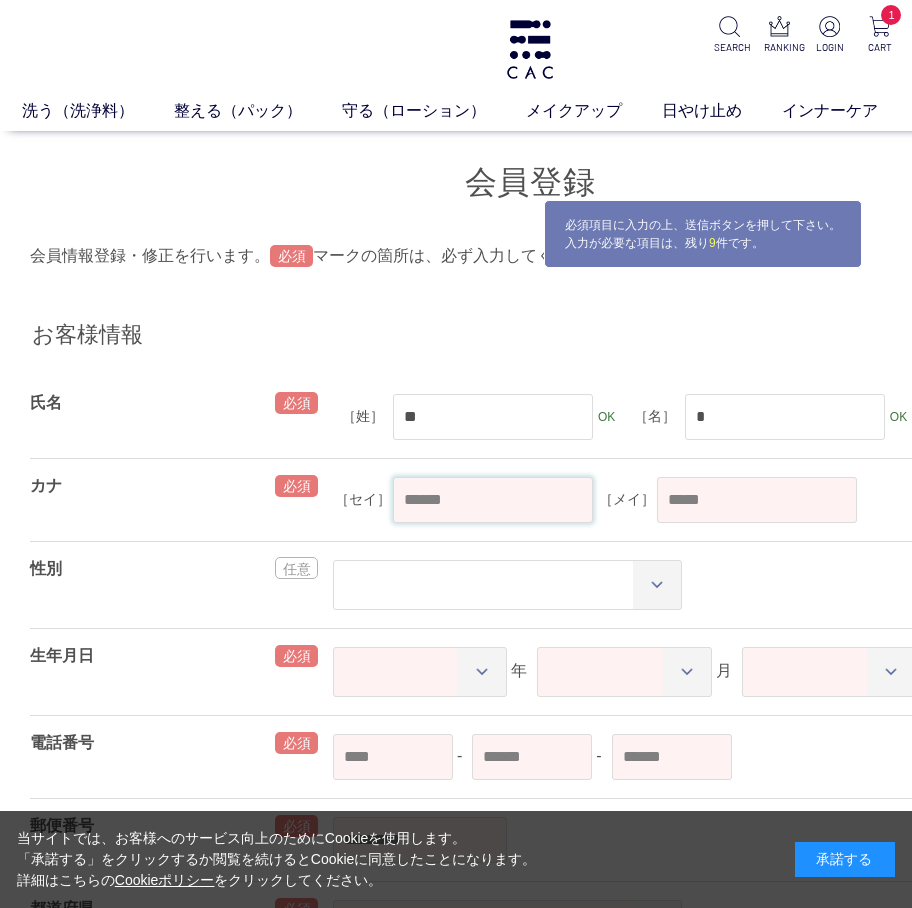 click at bounding box center [493, 500] 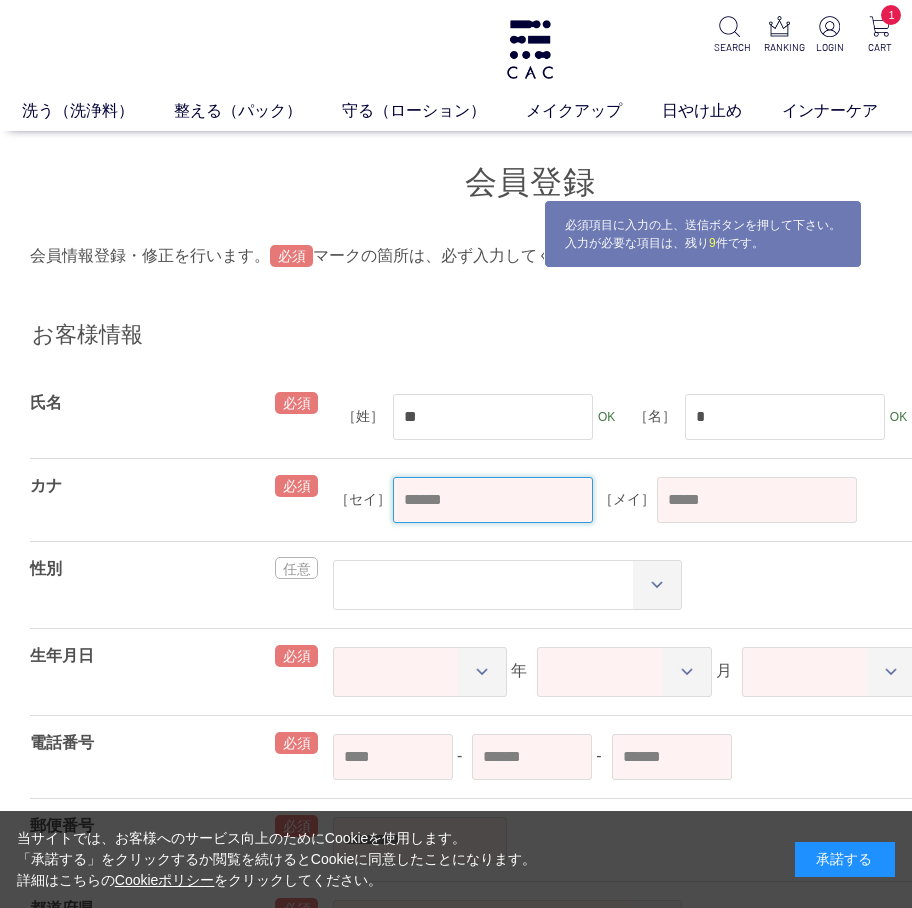 paste on "****" 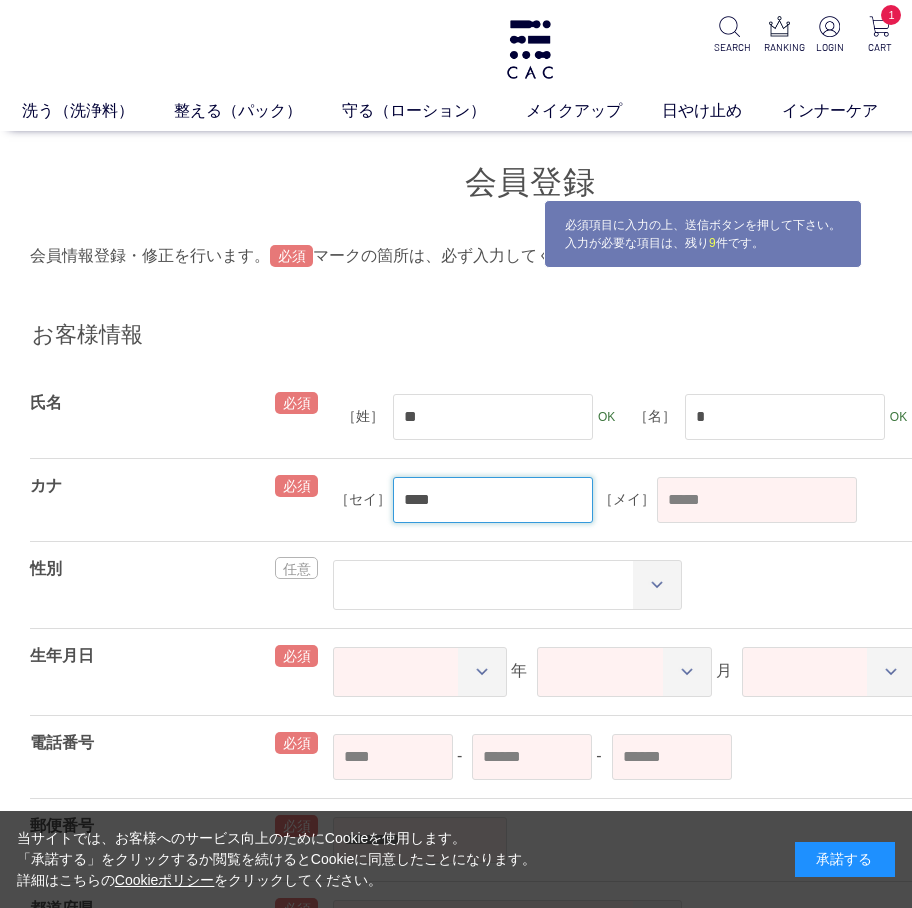 type on "****" 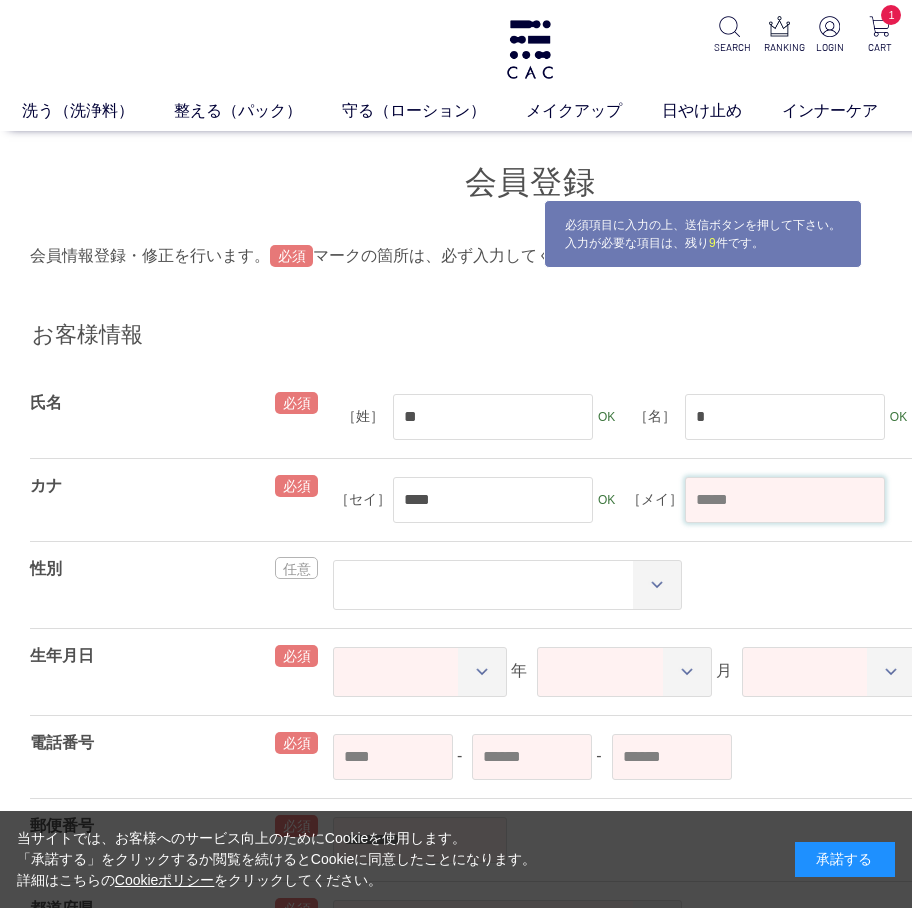 click at bounding box center [785, 500] 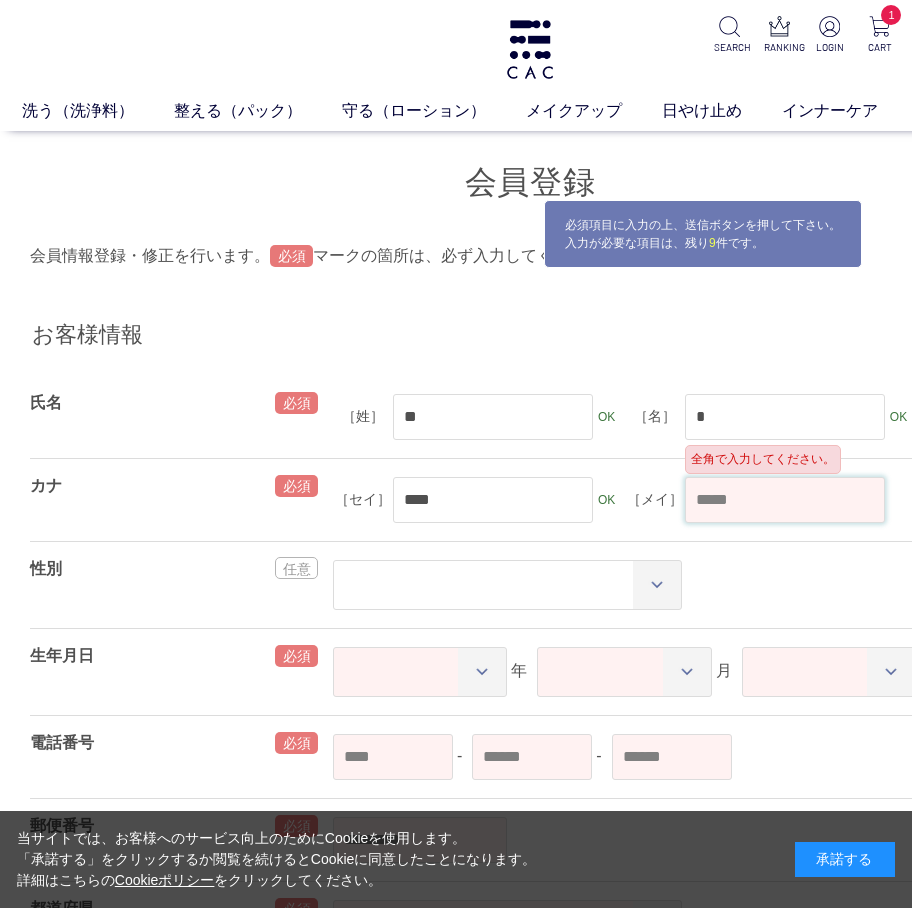 paste on "**" 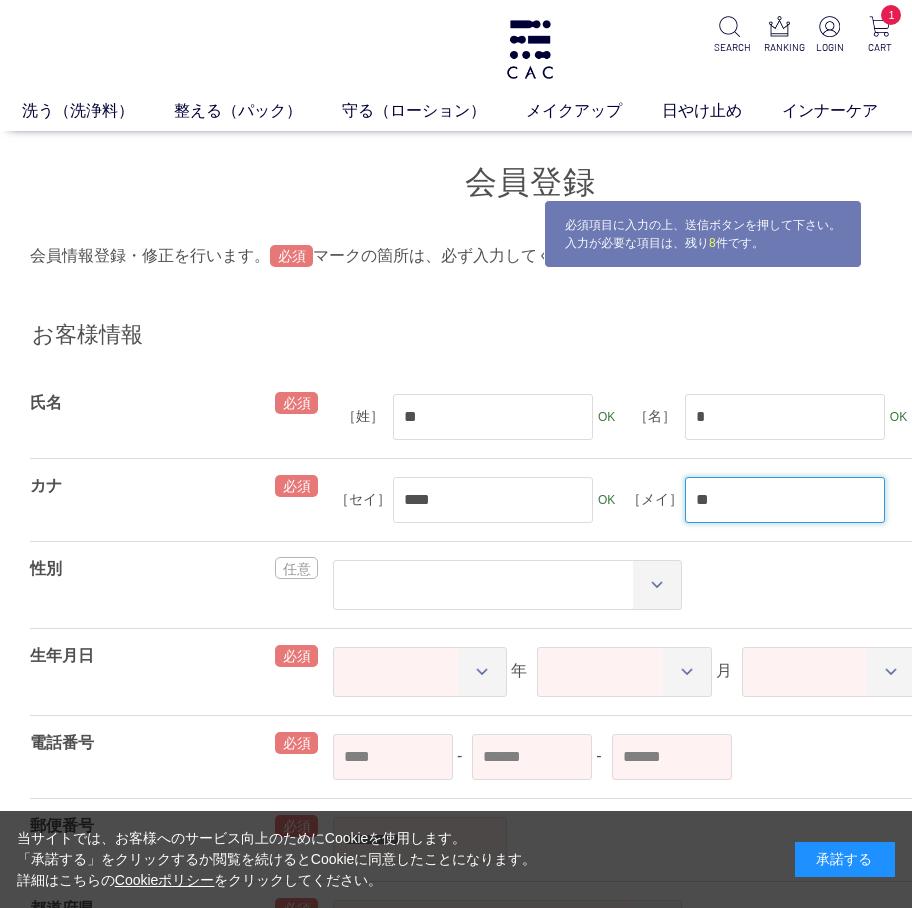 type on "**" 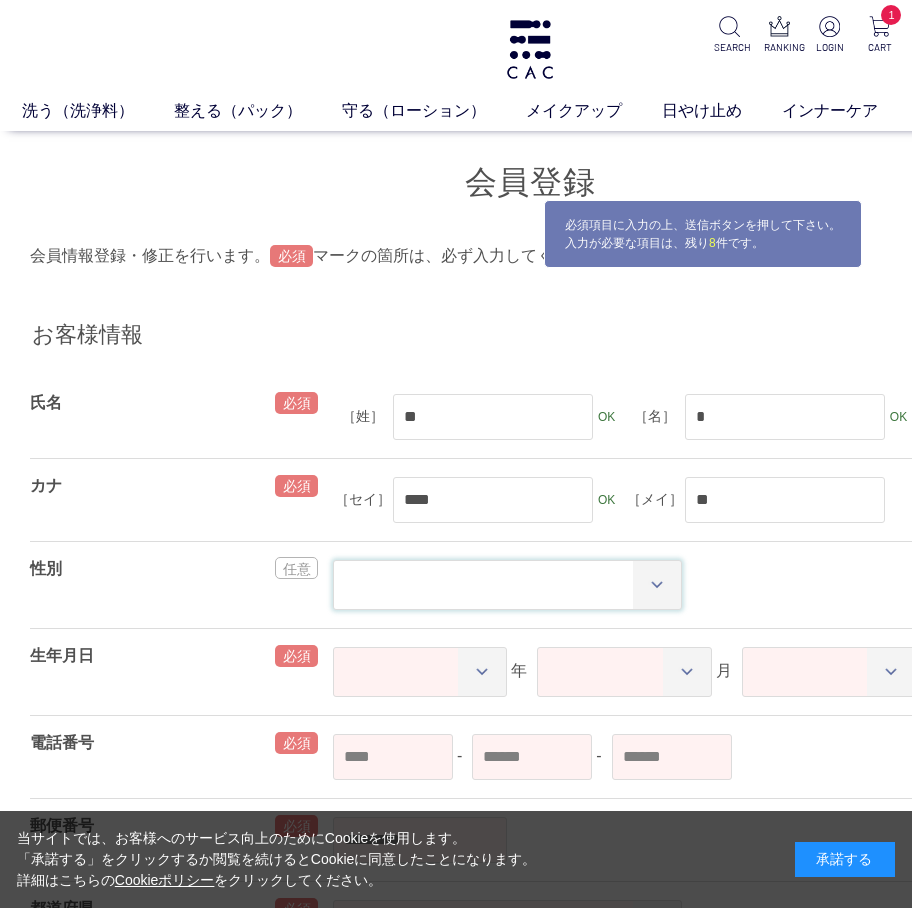 click on "** ** *****" at bounding box center (507, 585) 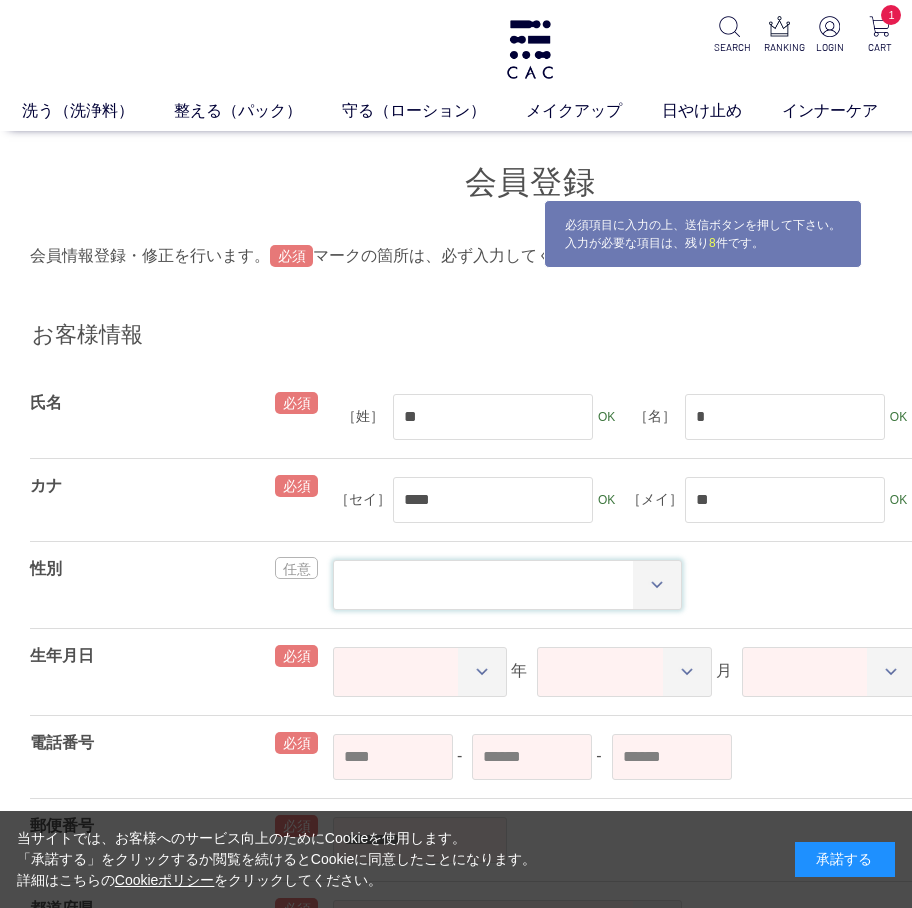 select on "*" 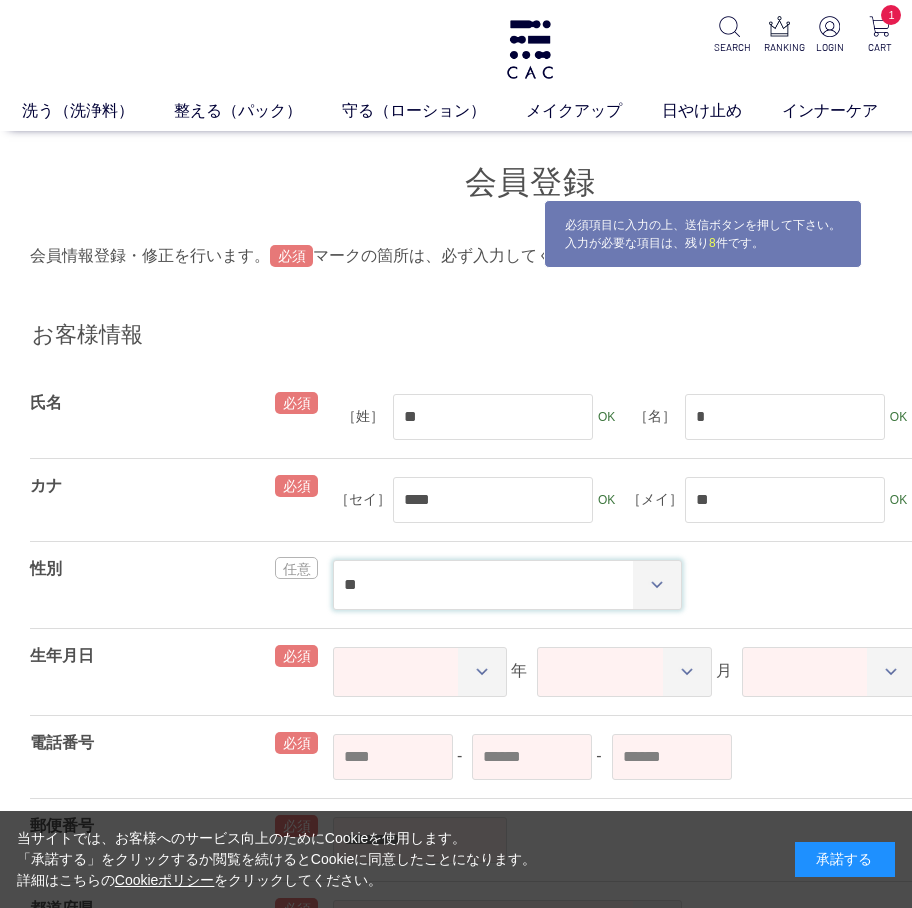 click on "** ** *****" at bounding box center [507, 585] 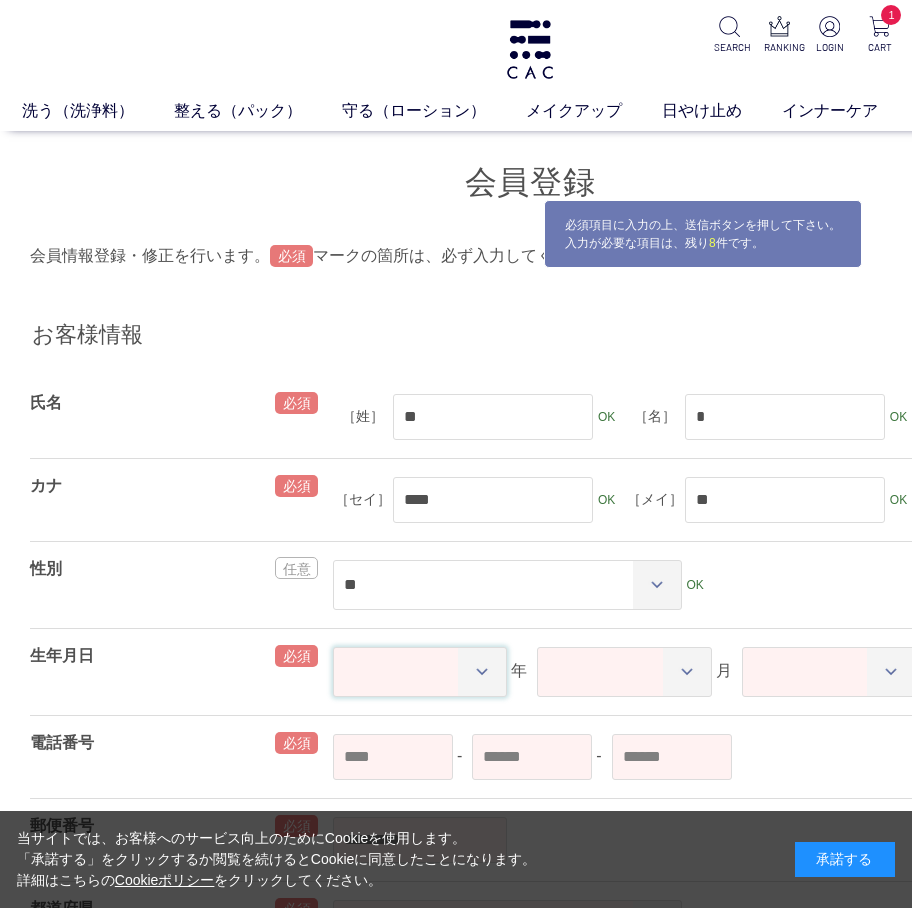 click on "**** **** **** **** **** **** **** **** **** **** **** **** **** **** **** **** **** **** **** **** **** **** **** **** **** **** **** **** **** **** **** **** **** **** **** **** **** **** **** **** **** **** **** **** **** **** **** **** **** **** **** **** **** **** **** **** **** **** **** **** **** **** **** **** **** **** **** **** **** **** **** **** **** **** **** **** **** **** **** **** **** **** **** **** **** **** **** **** **** **** **** **** **** **** **** **** **** **** **** **** **** **** **** **** **** **** **** **** **** **** **** **** **** **** ****" at bounding box center [420, 672] 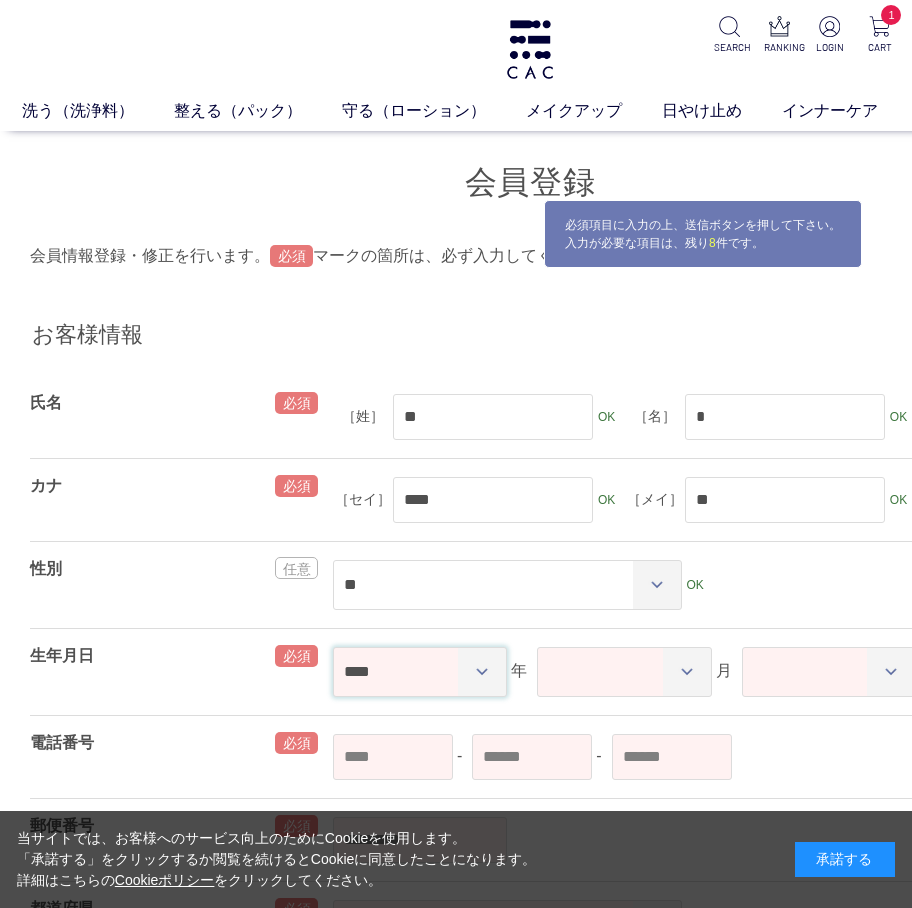 click on "**** **** **** **** **** **** **** **** **** **** **** **** **** **** **** **** **** **** **** **** **** **** **** **** **** **** **** **** **** **** **** **** **** **** **** **** **** **** **** **** **** **** **** **** **** **** **** **** **** **** **** **** **** **** **** **** **** **** **** **** **** **** **** **** **** **** **** **** **** **** **** **** **** **** **** **** **** **** **** **** **** **** **** **** **** **** **** **** **** **** **** **** **** **** **** **** **** **** **** **** **** **** **** **** **** **** **** **** **** **** **** **** **** **** ****" at bounding box center (420, 672) 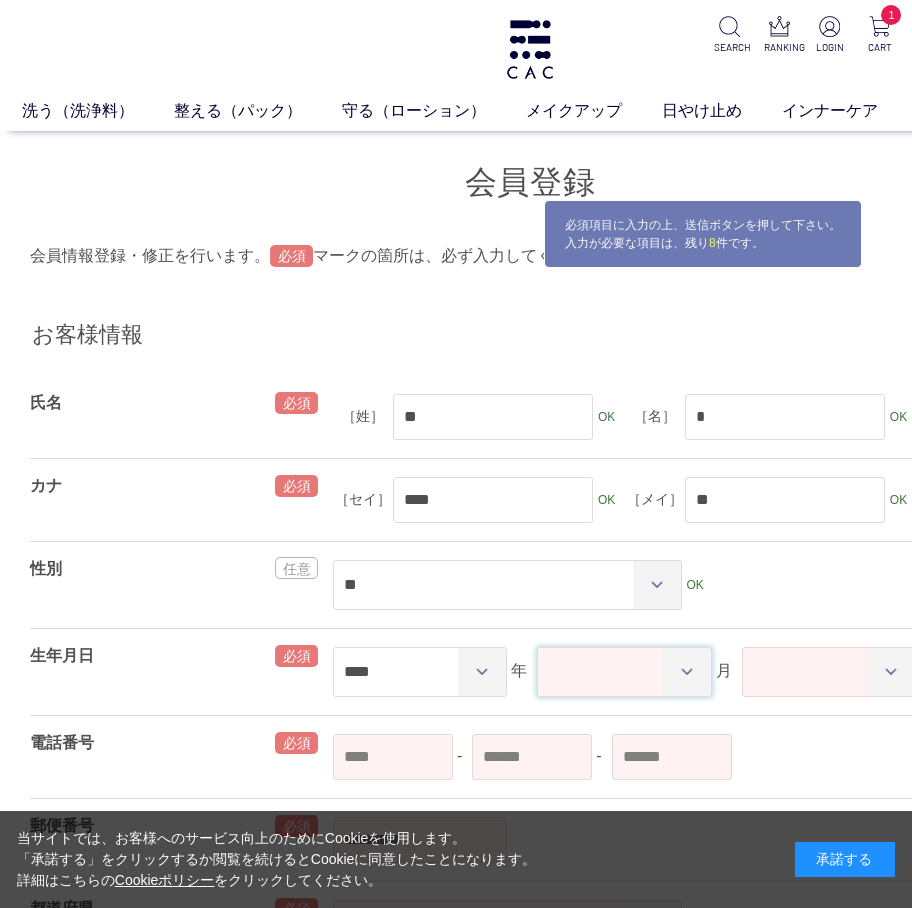 click on "** ** ** ** ** ** ** ** ** ** ** **" at bounding box center [624, 672] 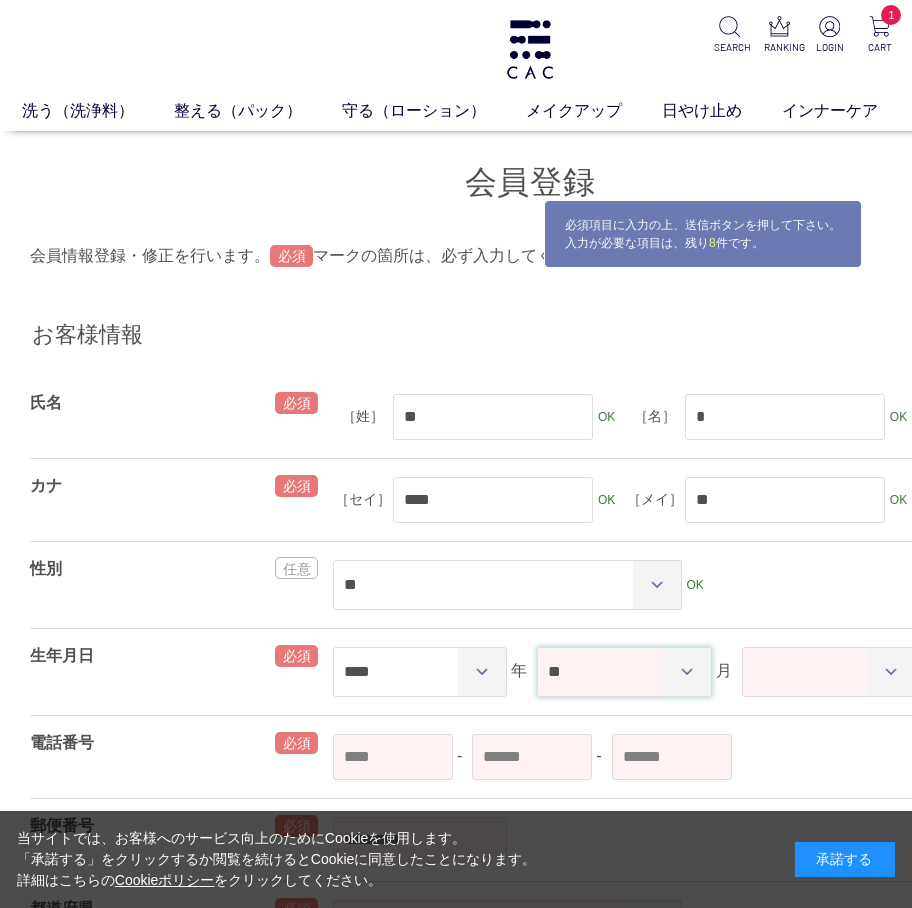 click on "** ** ** ** ** ** ** ** ** ** ** **" at bounding box center (624, 672) 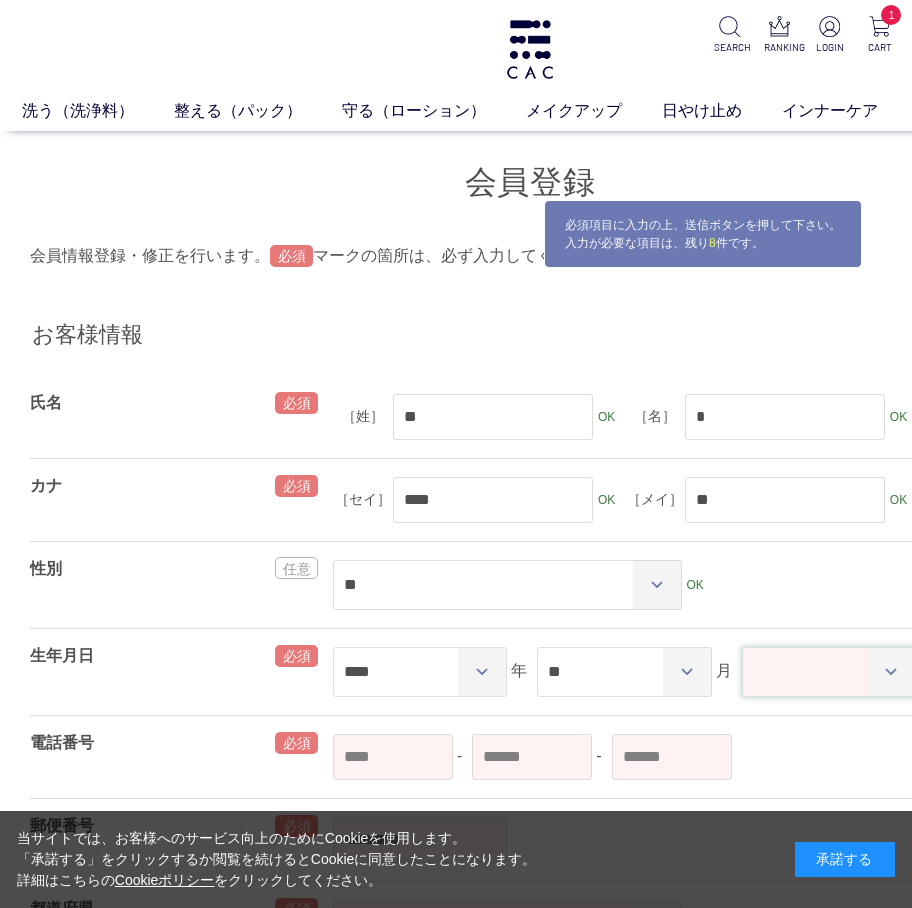 click on "** ** ** ** ** ** ** ** ** ** ** ** ** ** ** ** ** ** ** ** ** ** ** ** ** ** ** ** ** ** **" at bounding box center (829, 672) 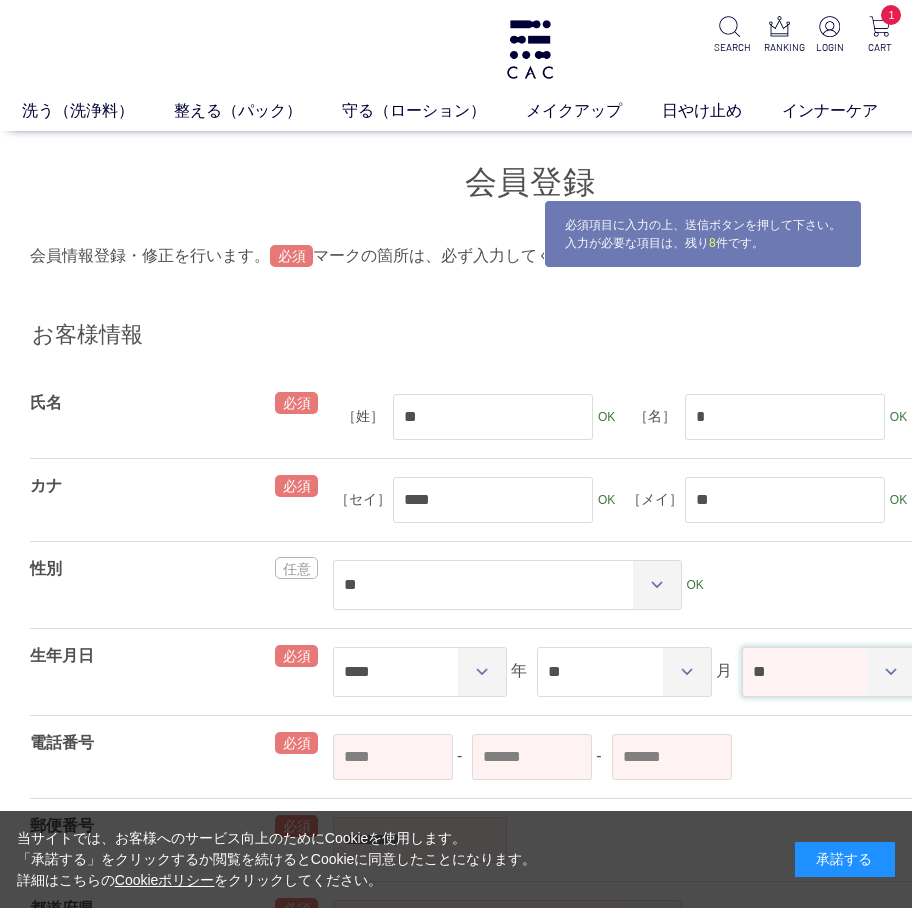 click on "** ** ** ** ** ** ** ** ** ** ** ** ** ** ** ** ** ** ** ** ** ** ** ** ** ** ** ** ** ** **" at bounding box center (829, 672) 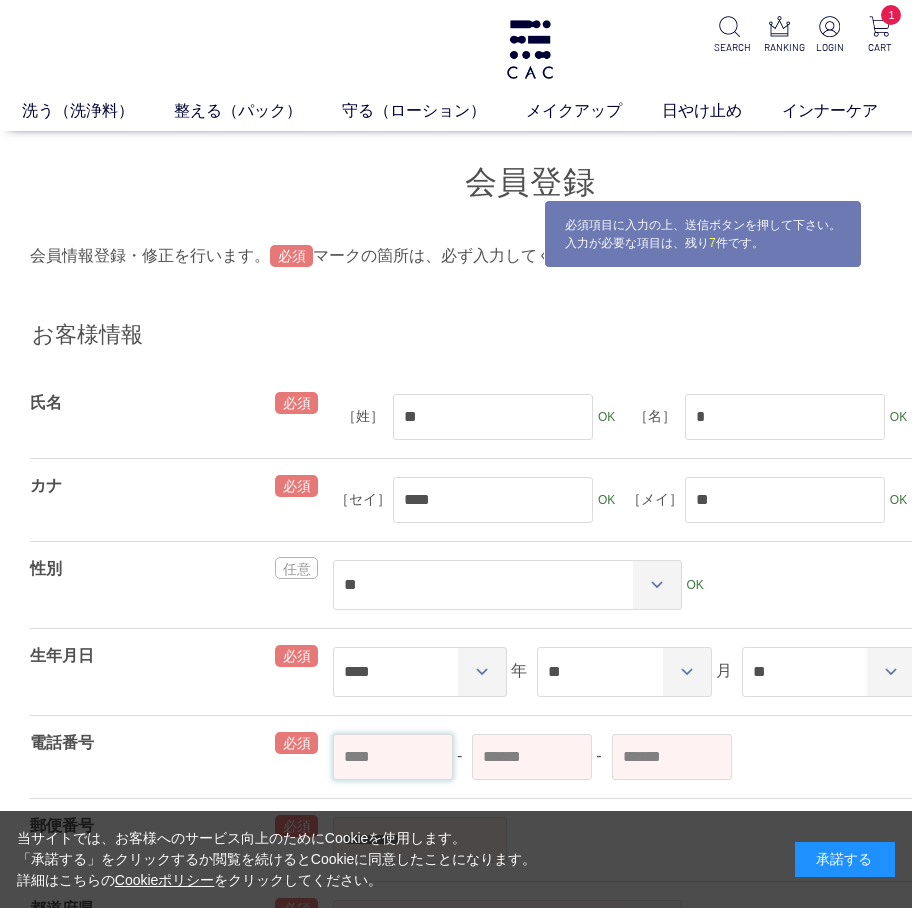 click at bounding box center (393, 757) 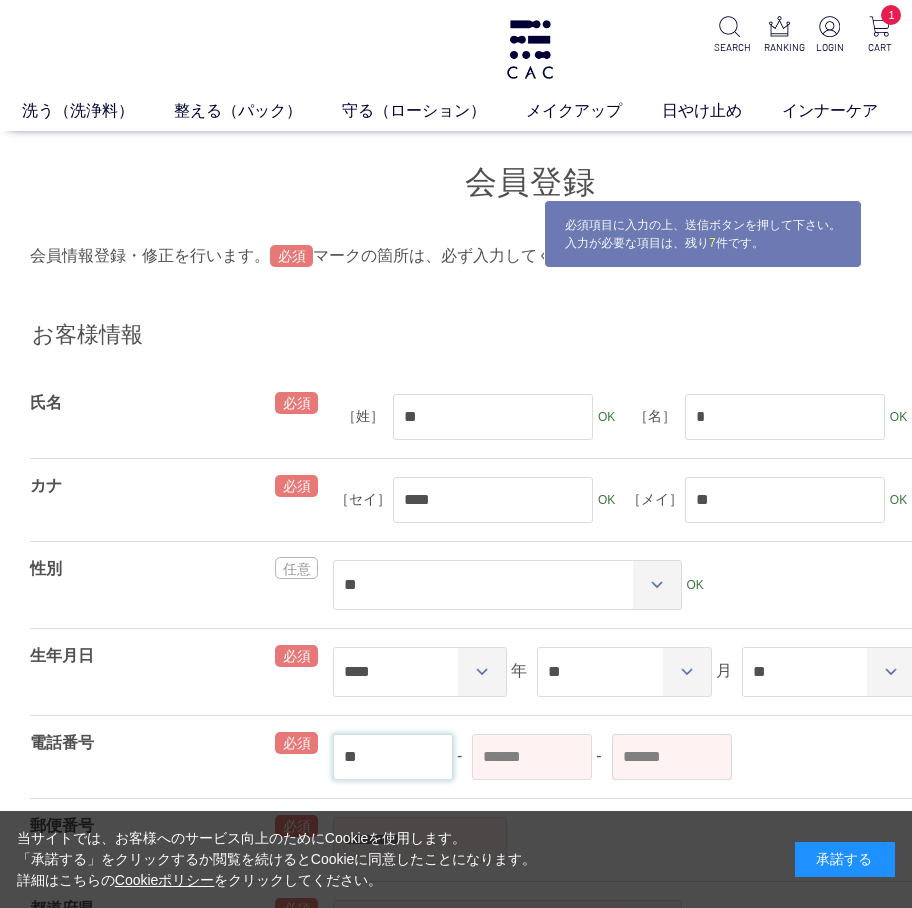 type on "**" 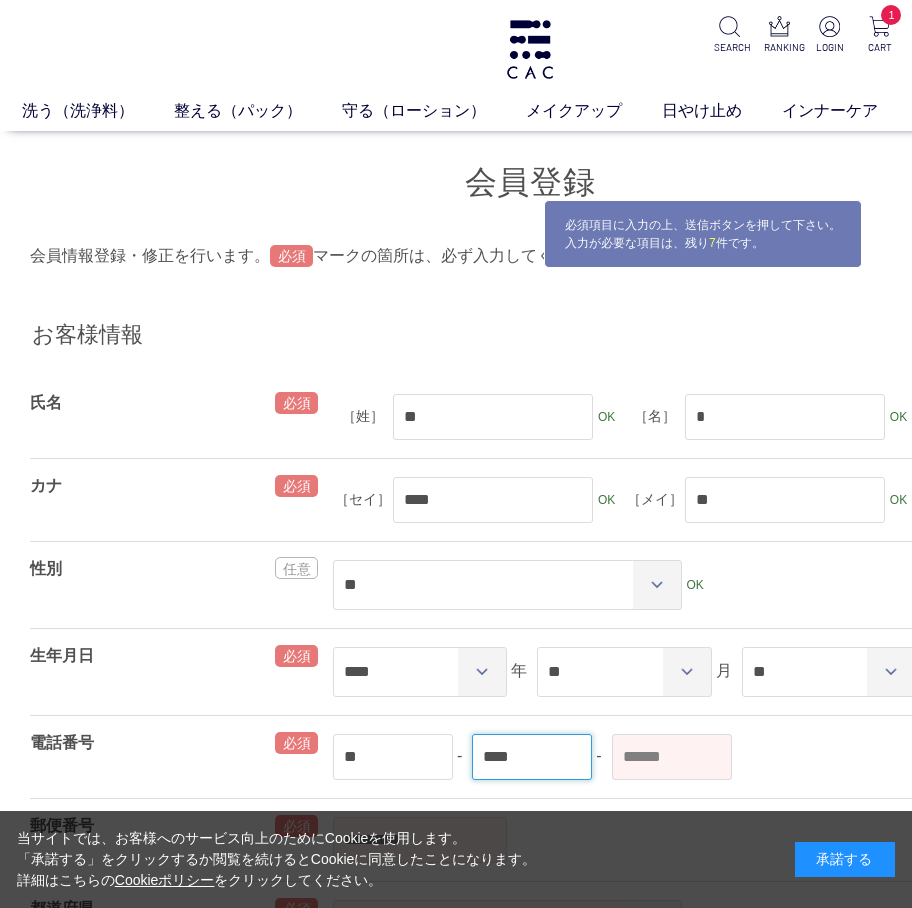 type on "****" 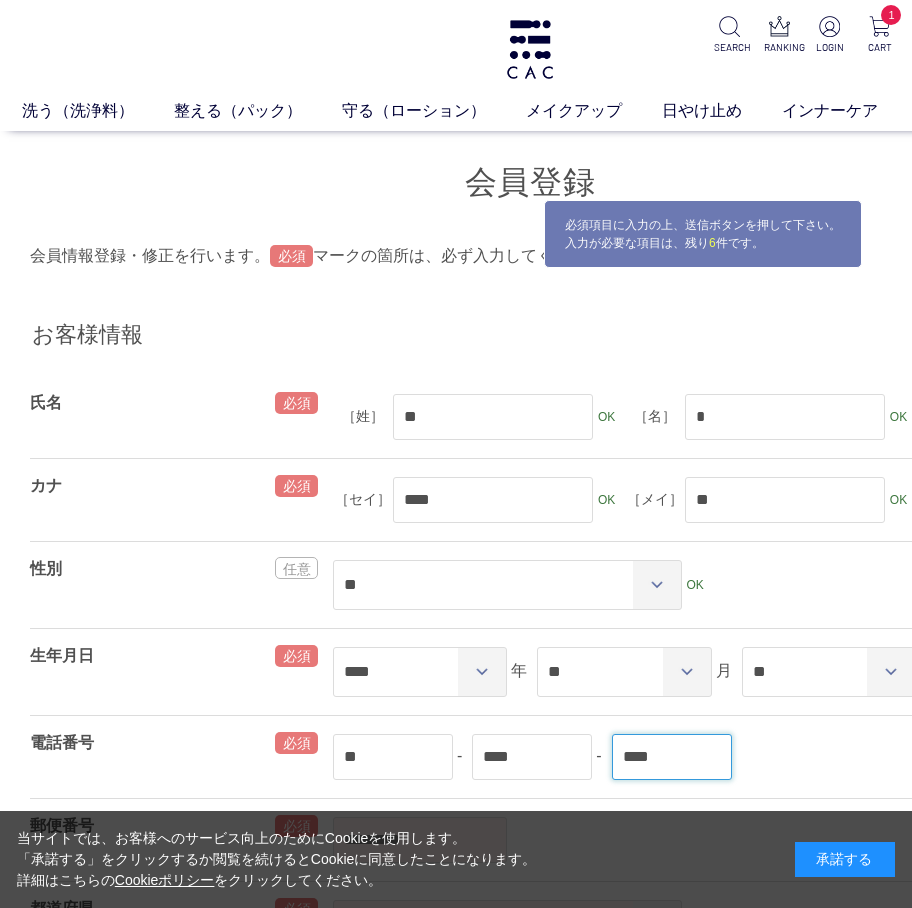 scroll, scrollTop: 200, scrollLeft: 0, axis: vertical 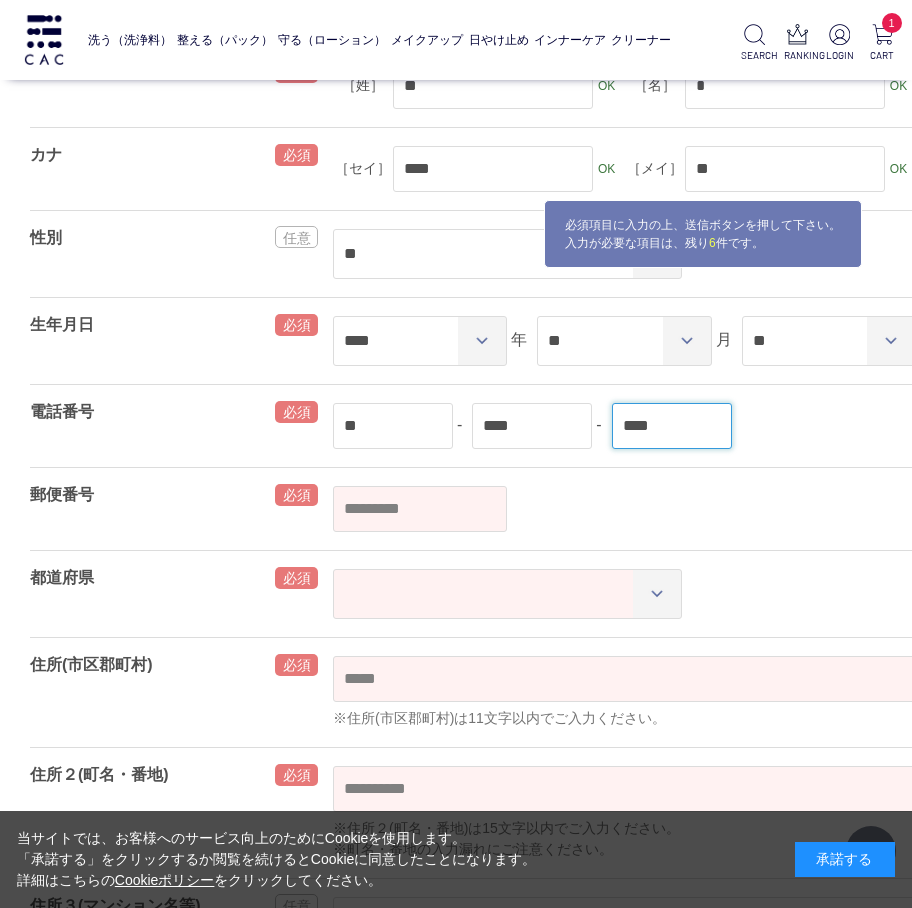 type on "****" 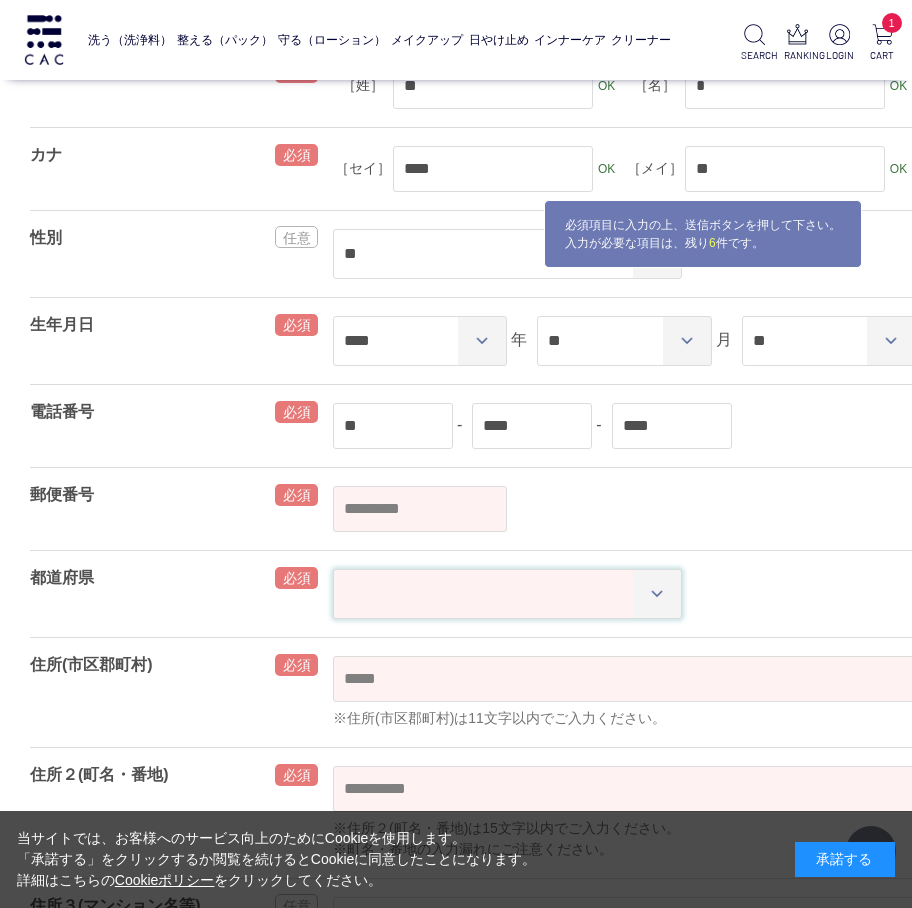 click on "*** *** *** *** *** *** *** *** *** *** *** *** *** **** *** *** *** *** *** *** *** *** *** *** *** *** *** *** *** **** *** *** *** *** *** *** *** *** *** *** *** *** *** *** *** **** ***" at bounding box center [507, 594] 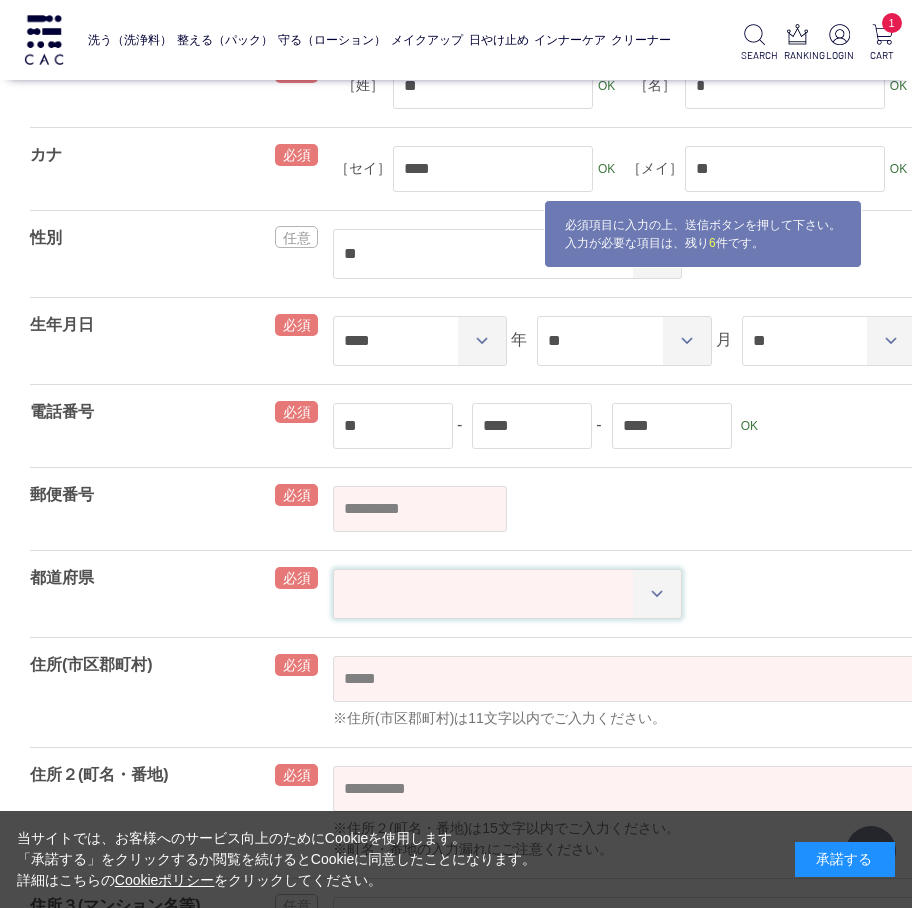 click on "*** *** *** *** *** *** *** *** *** *** *** *** *** **** *** *** *** *** *** *** *** *** *** *** *** *** *** *** *** **** *** *** *** *** *** *** *** *** *** *** *** *** *** *** *** **** ***" at bounding box center [507, 594] 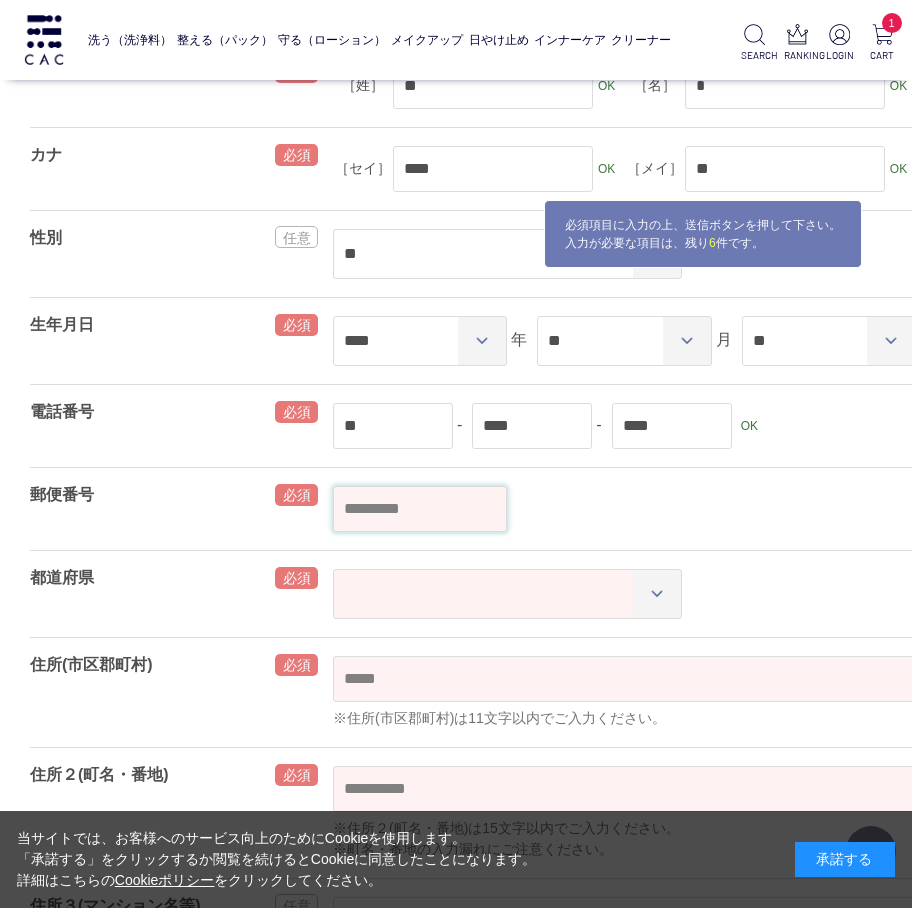 click at bounding box center (420, 509) 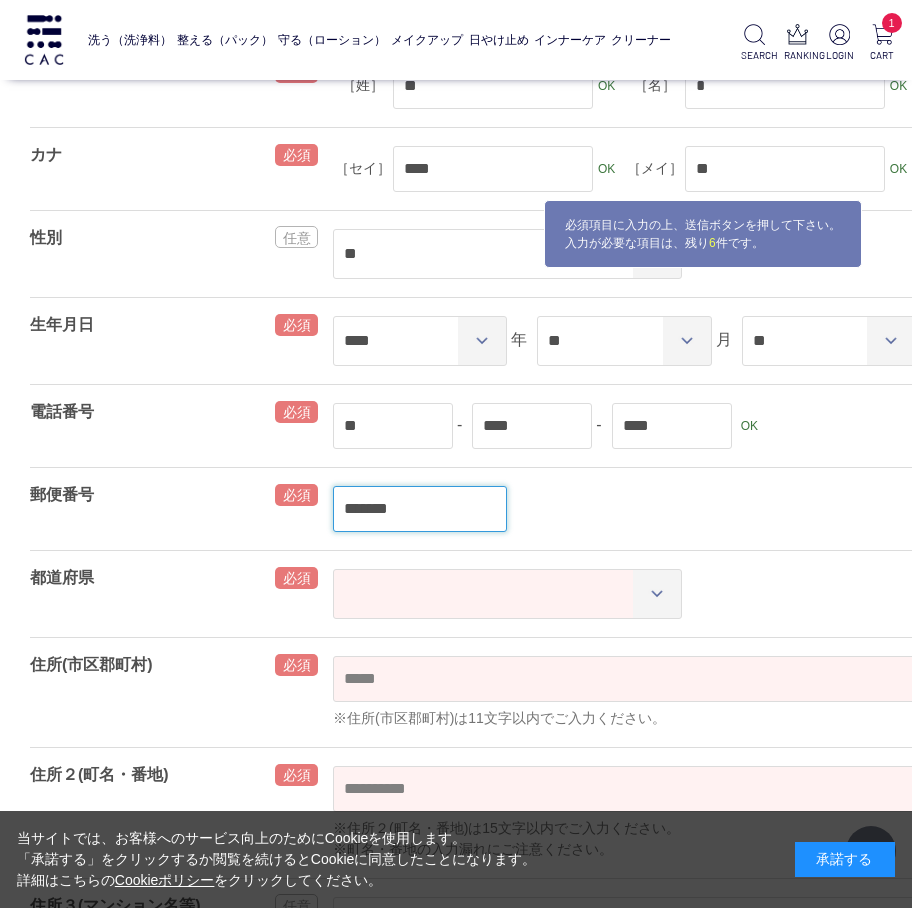 type on "*******" 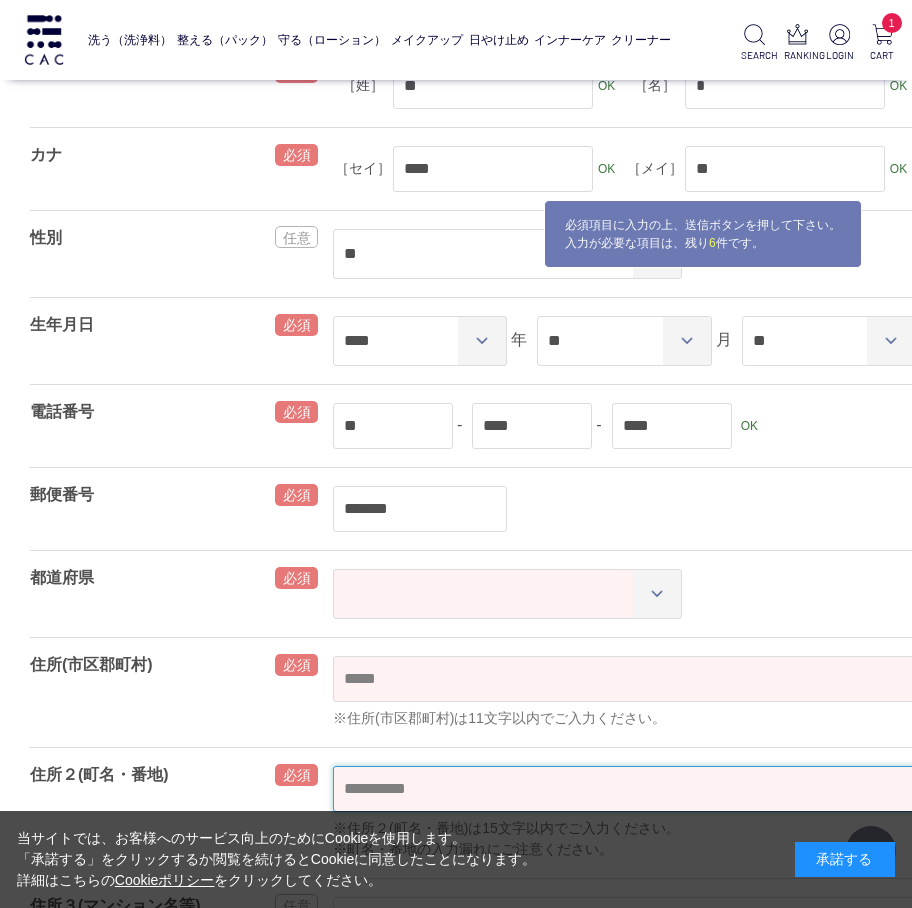 select 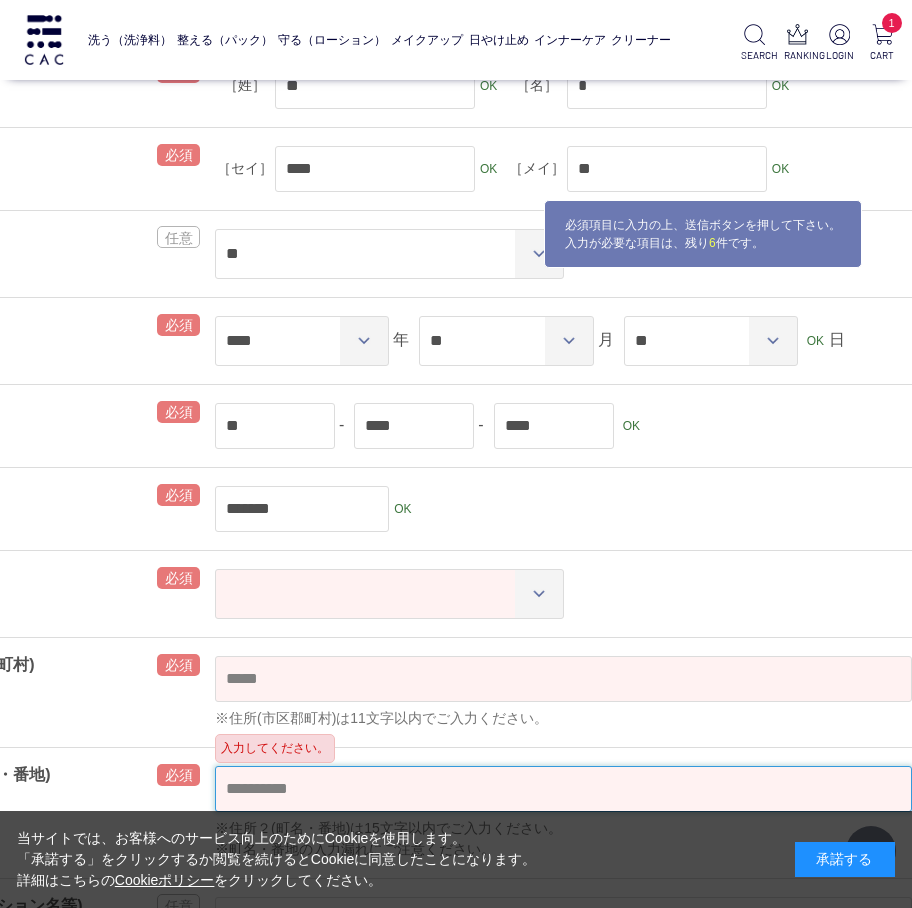 select on "***" 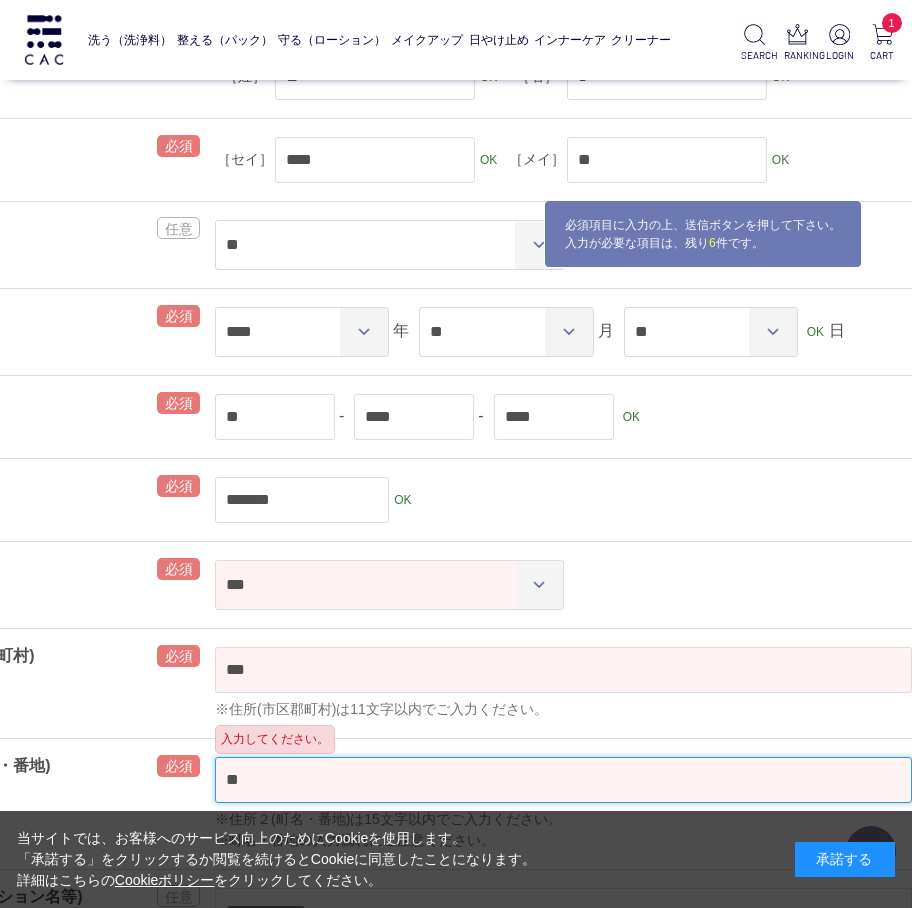 scroll, scrollTop: 400, scrollLeft: 118, axis: both 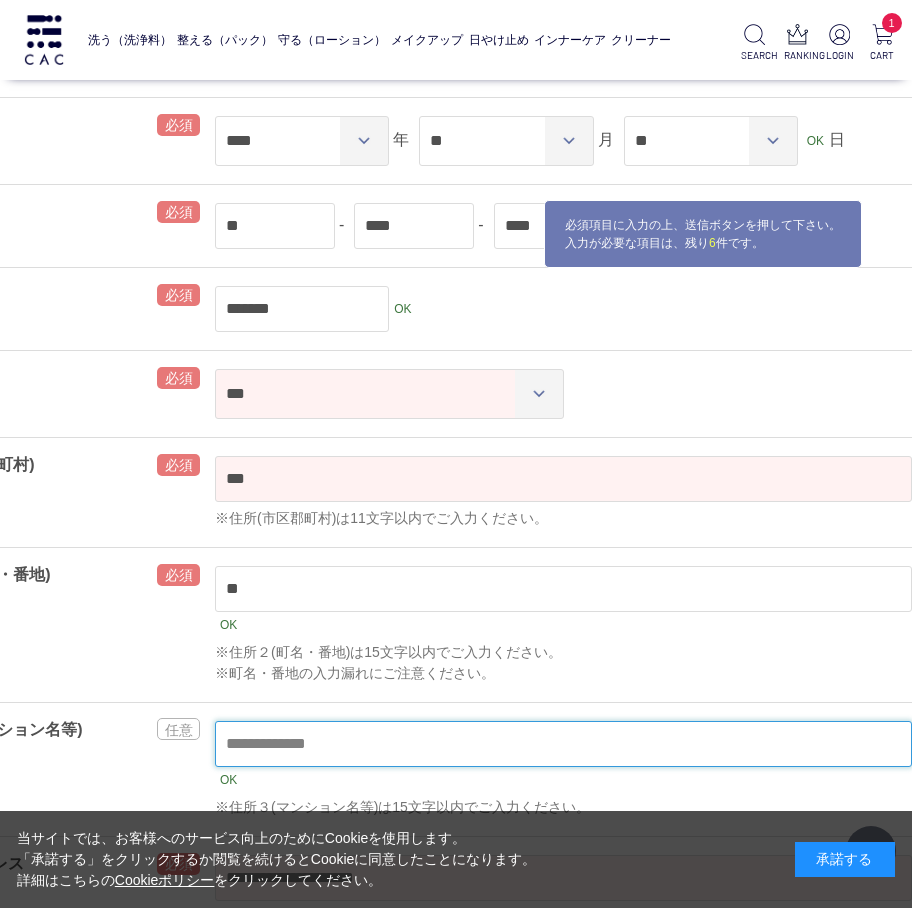 click on "OK
※住所３(マンション名等)は15文字以内でご入力ください。" at bounding box center (563, 769) 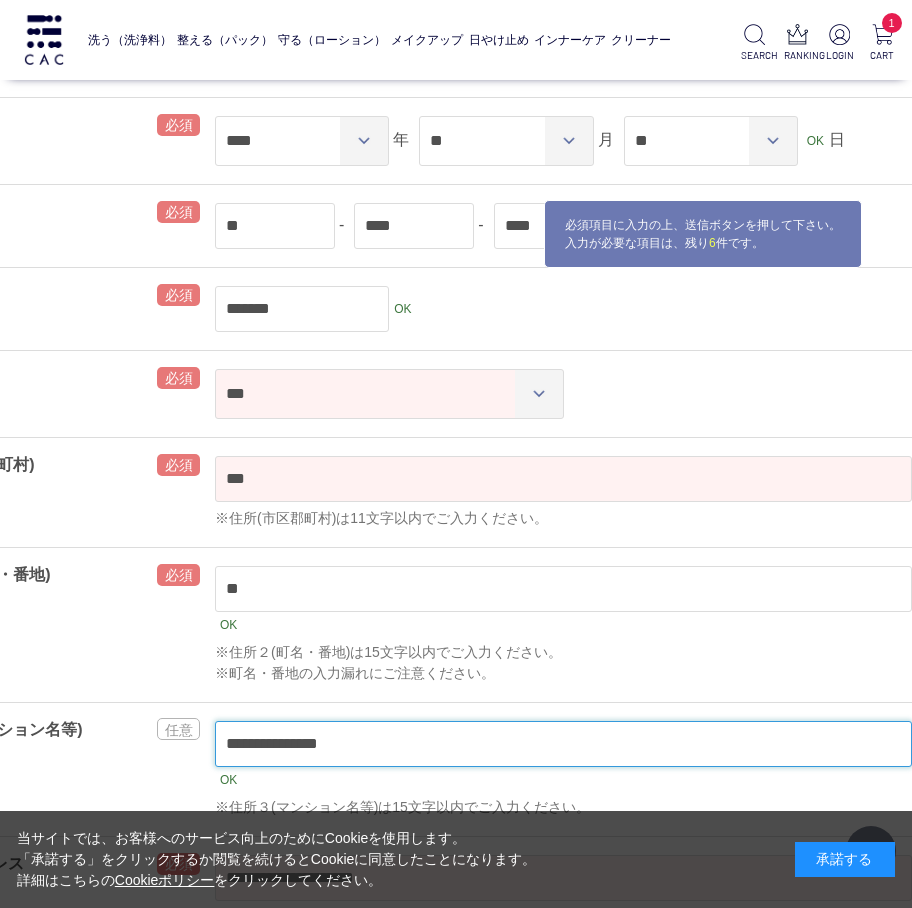drag, startPoint x: 270, startPoint y: 739, endPoint x: 185, endPoint y: 735, distance: 85.09406 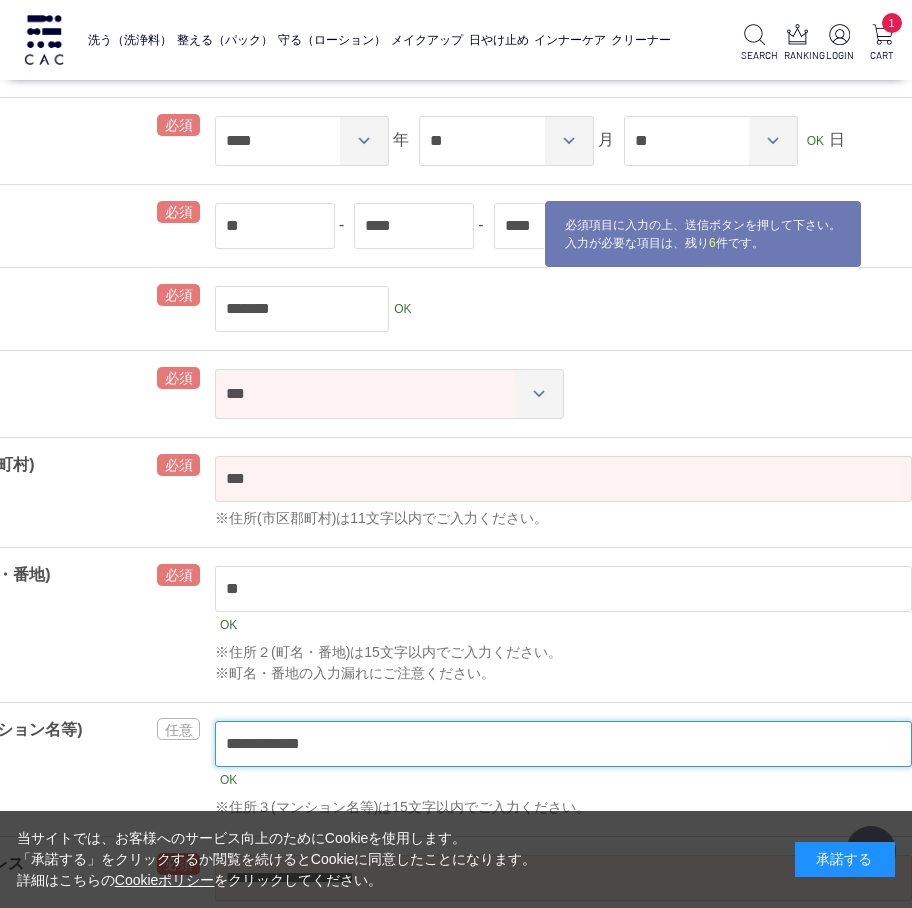 type on "**********" 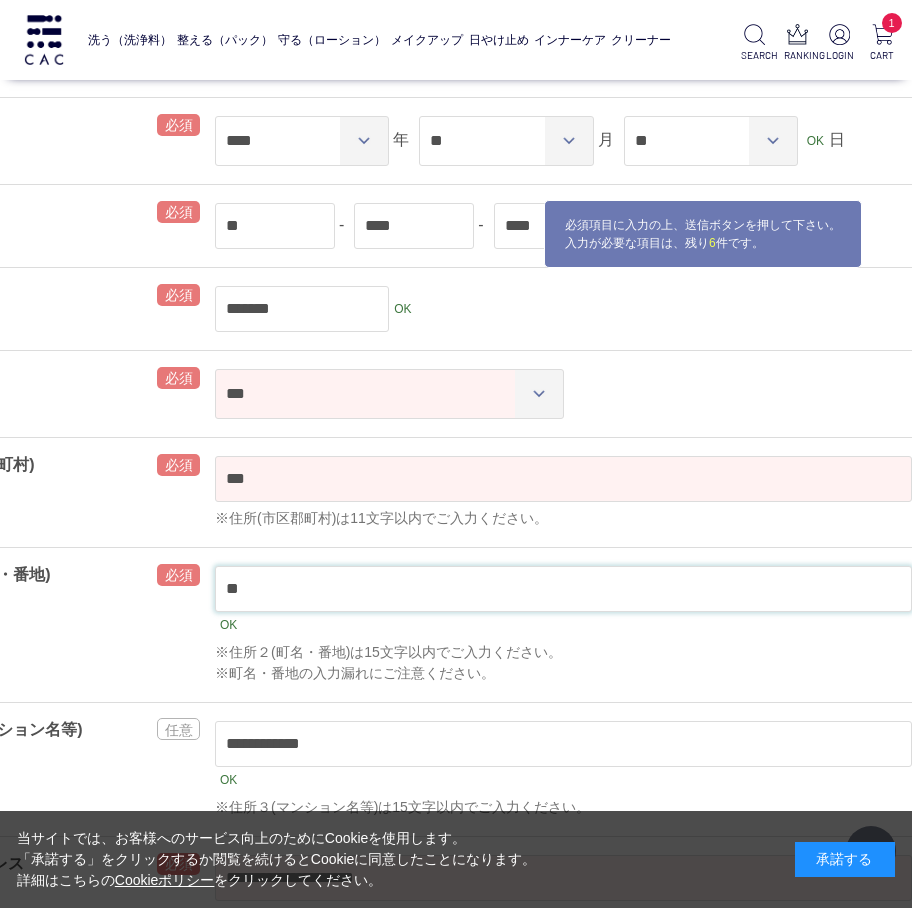 click on "**" at bounding box center [563, 589] 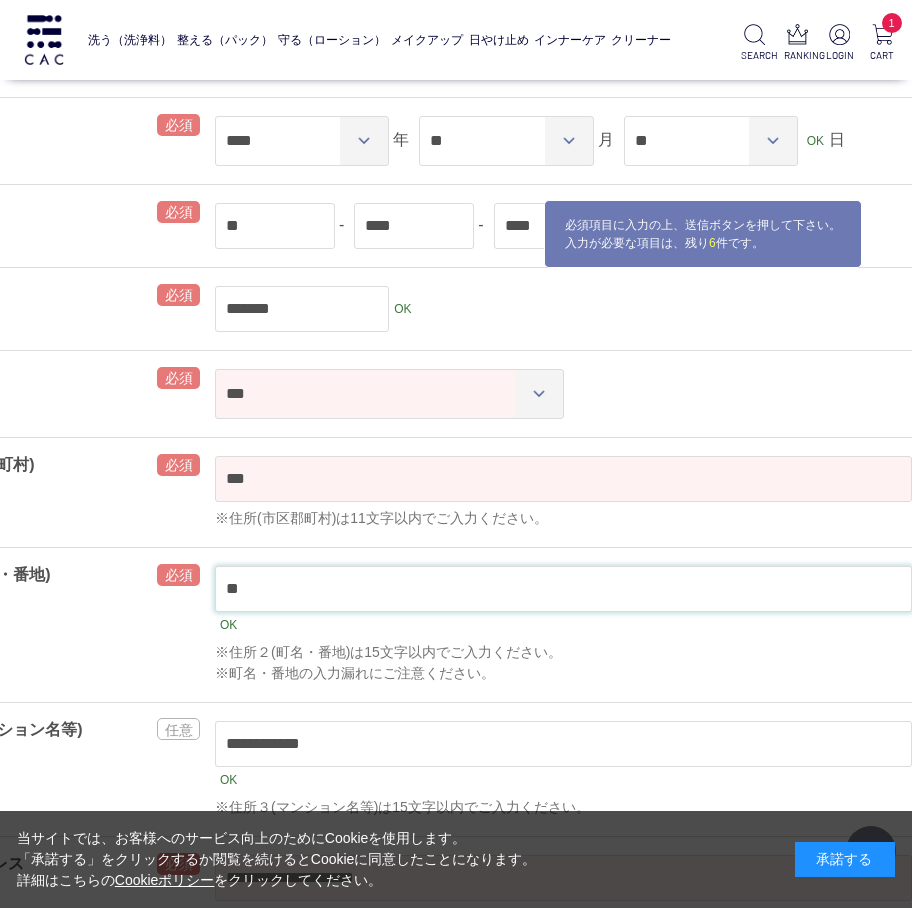 paste on "***" 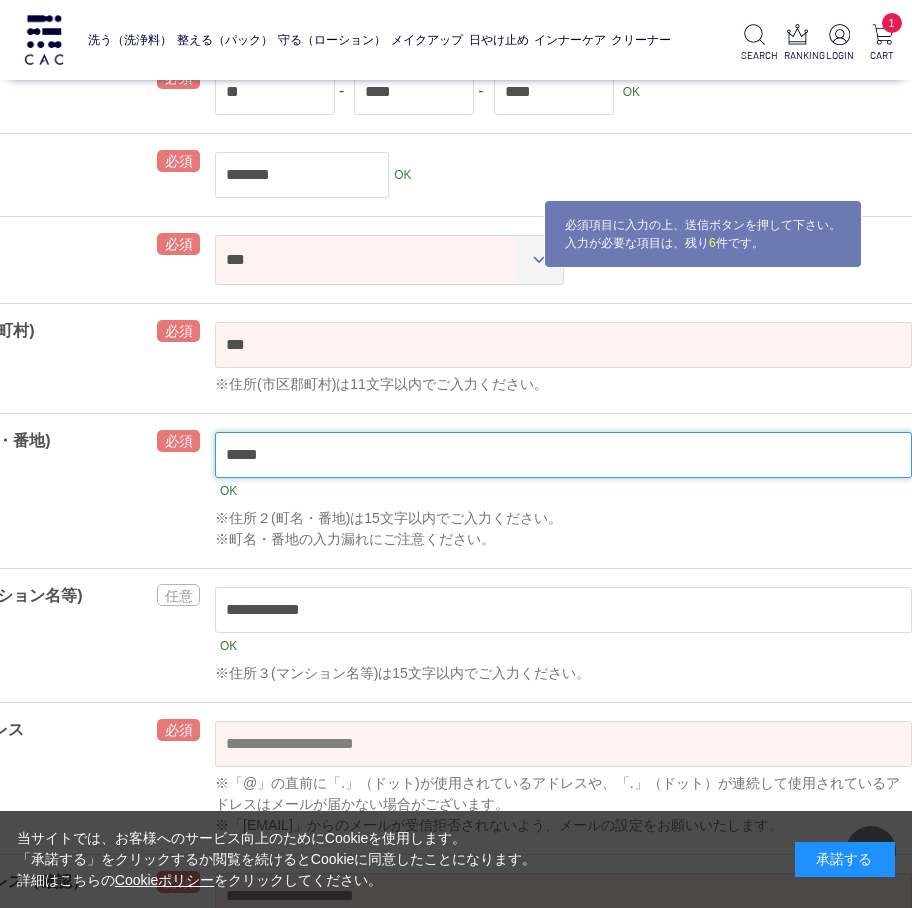 scroll, scrollTop: 600, scrollLeft: 118, axis: both 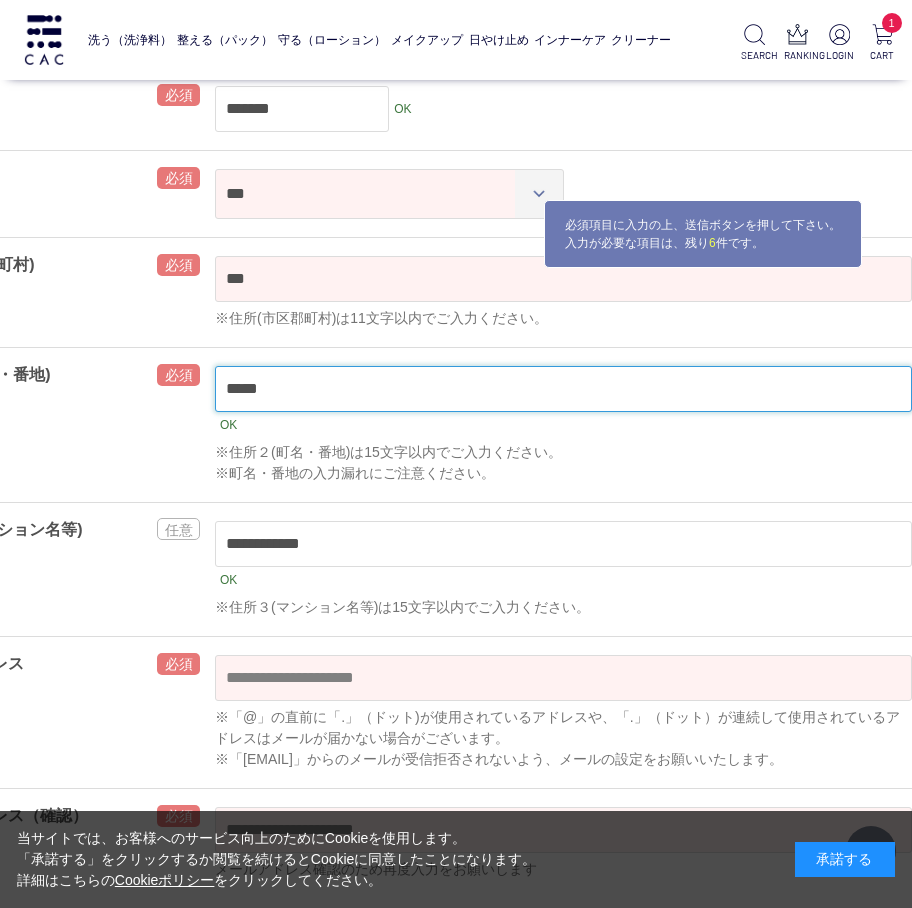 type on "*****" 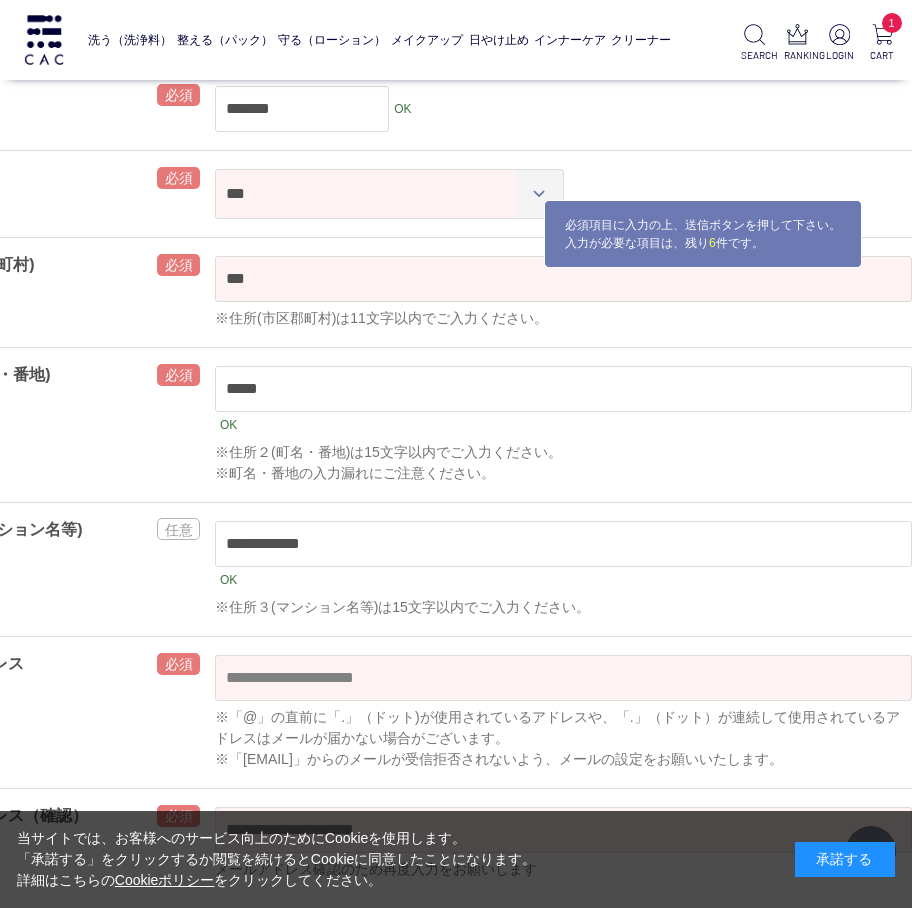 click on "※「@」の直前に「.」（ドット)が使用されているアドレスや、「.」（ドット）が連続して使用されているアドレスはメールが届かない場合がございます。
※「acc@cac-cosme.co.jp」からのメールが受信拒否されないよう、メールの設定をお願いいたします。" at bounding box center (563, 738) 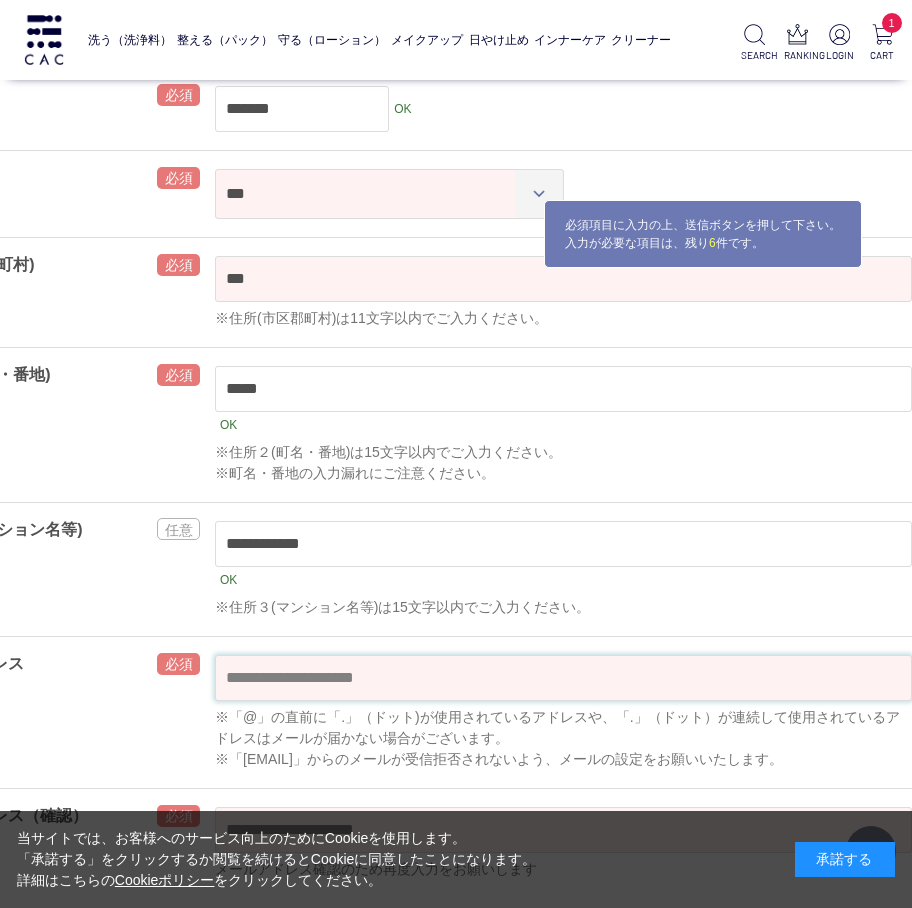 click at bounding box center (563, 678) 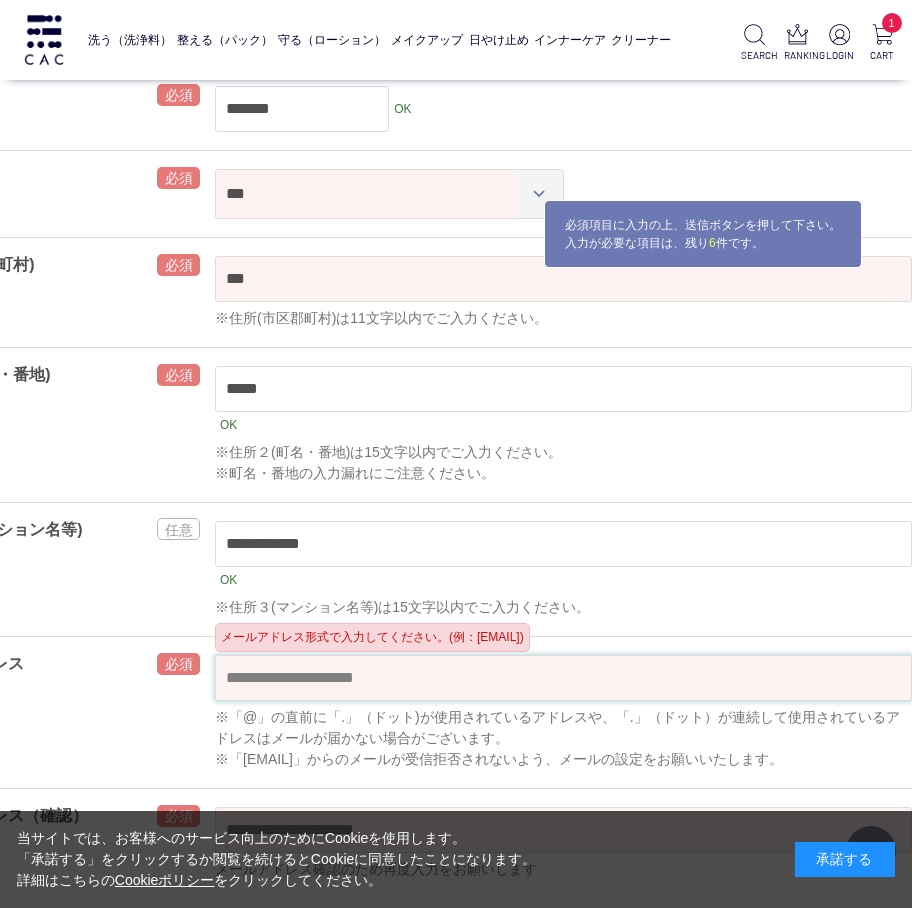 click at bounding box center (563, 678) 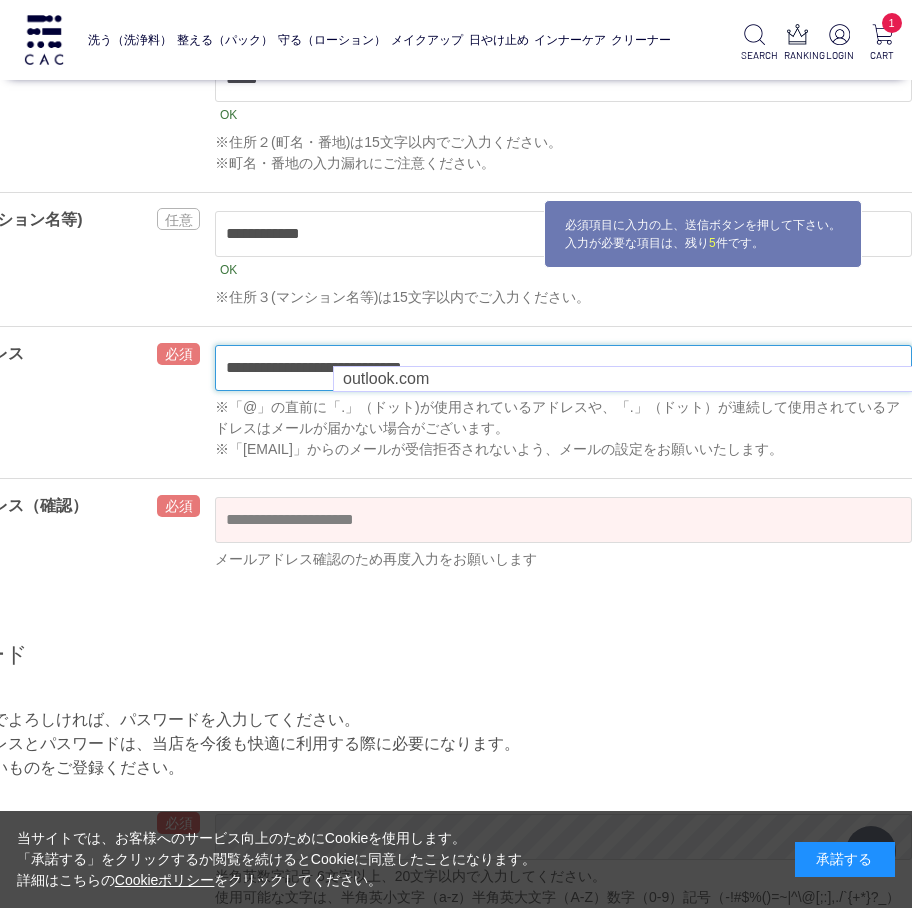 scroll, scrollTop: 1000, scrollLeft: 118, axis: both 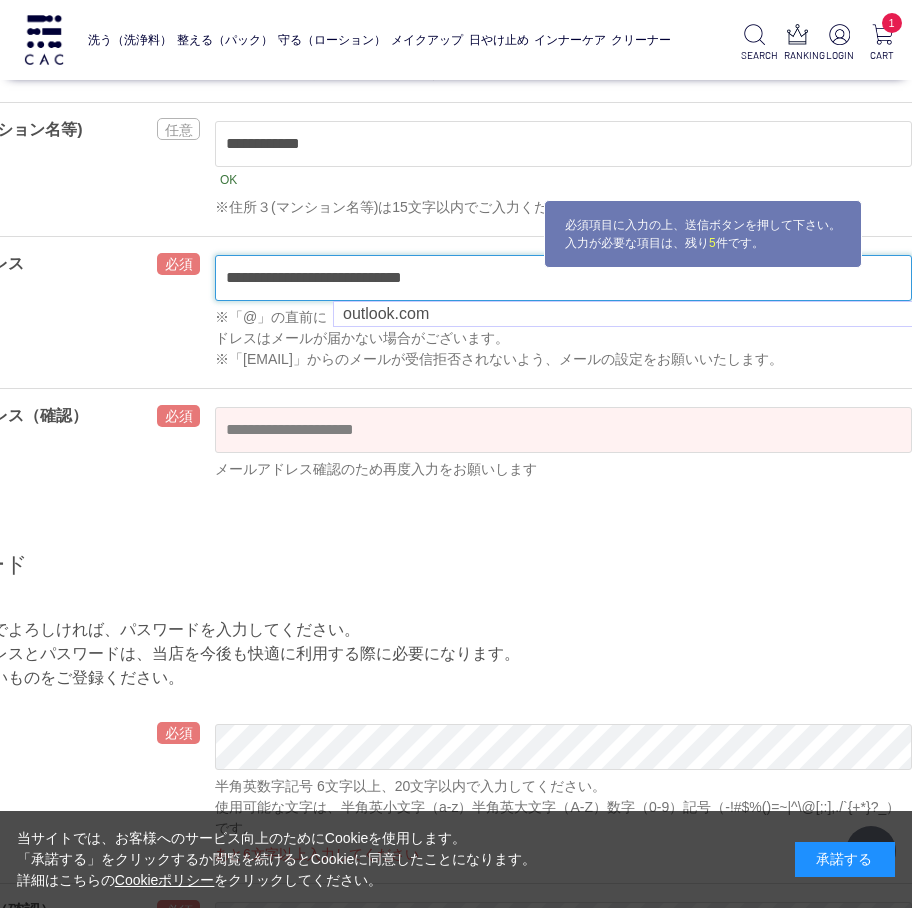 type on "**********" 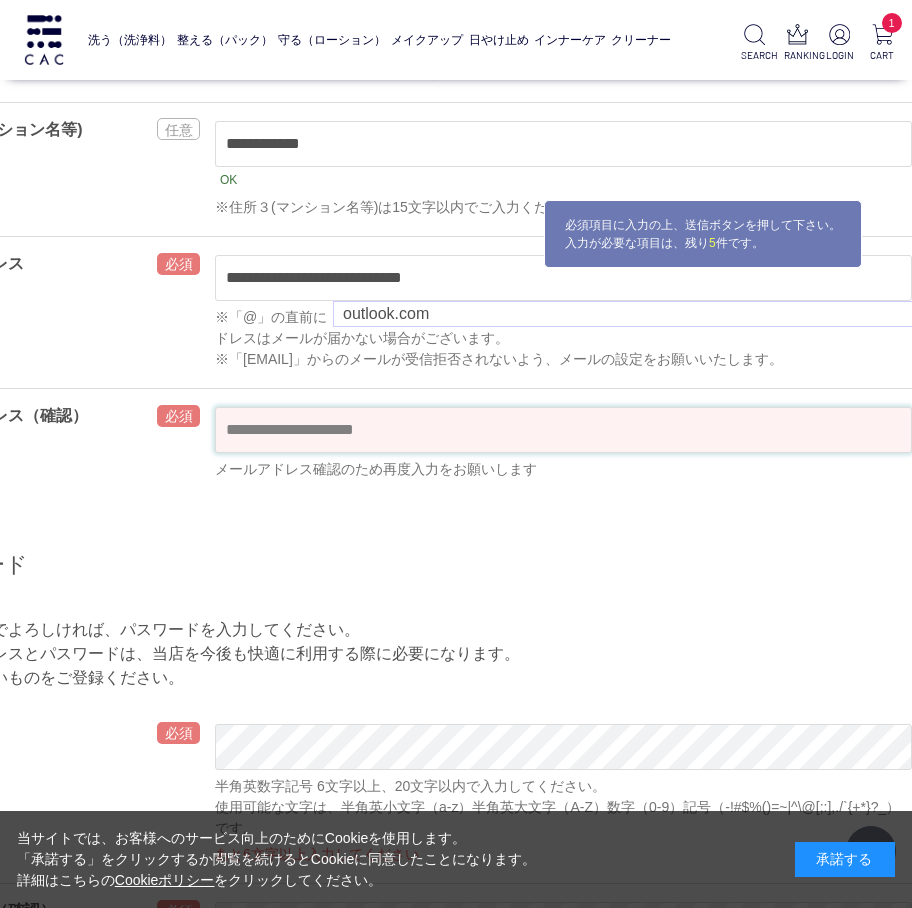 click on "洗う（洗浄料）
液体洗浄料
パウダー洗浄料
泡洗顔料
グッズ
整える（パック）
フェイスパック
ヘアパック
守る（ローション）
保湿化粧水
柔軟化粧水
美容液
ジェル
メイクアップ
ベース
アイ
フェイスカラー
リップ
日やけ止め
インナーケア
クリーナー
SEARCH
RANKING
LOGIN
1
CART
会員登録
**" at bounding box center (412, 1438) 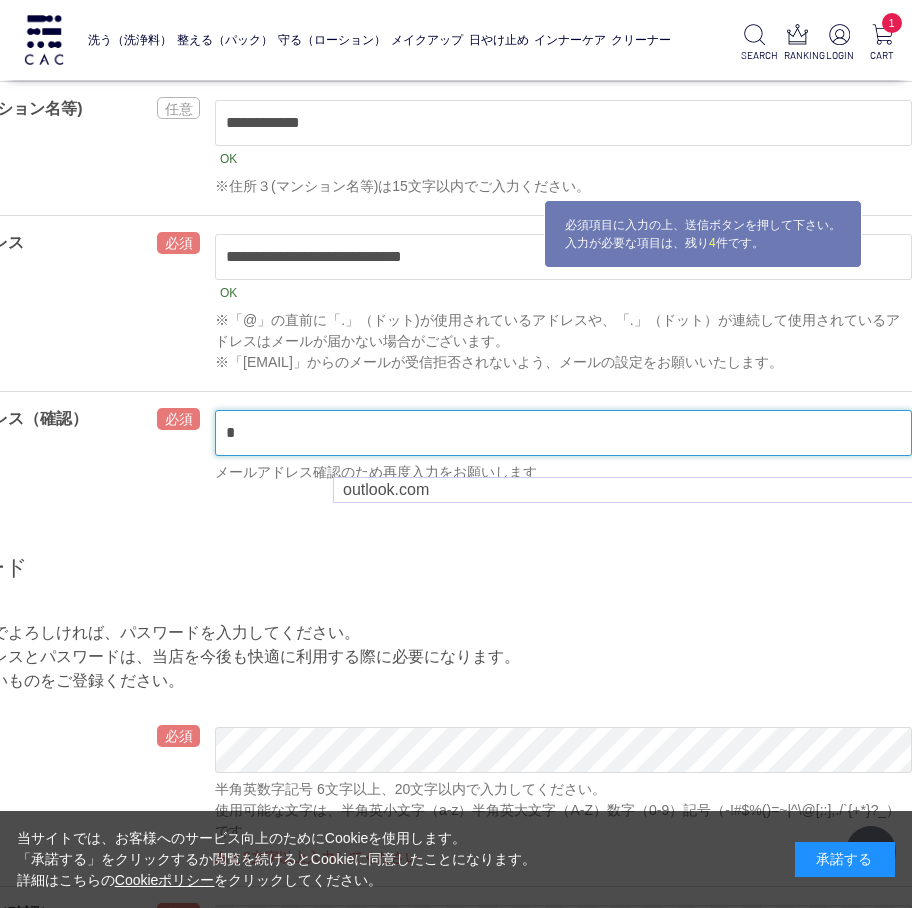 scroll, scrollTop: 1200, scrollLeft: 118, axis: both 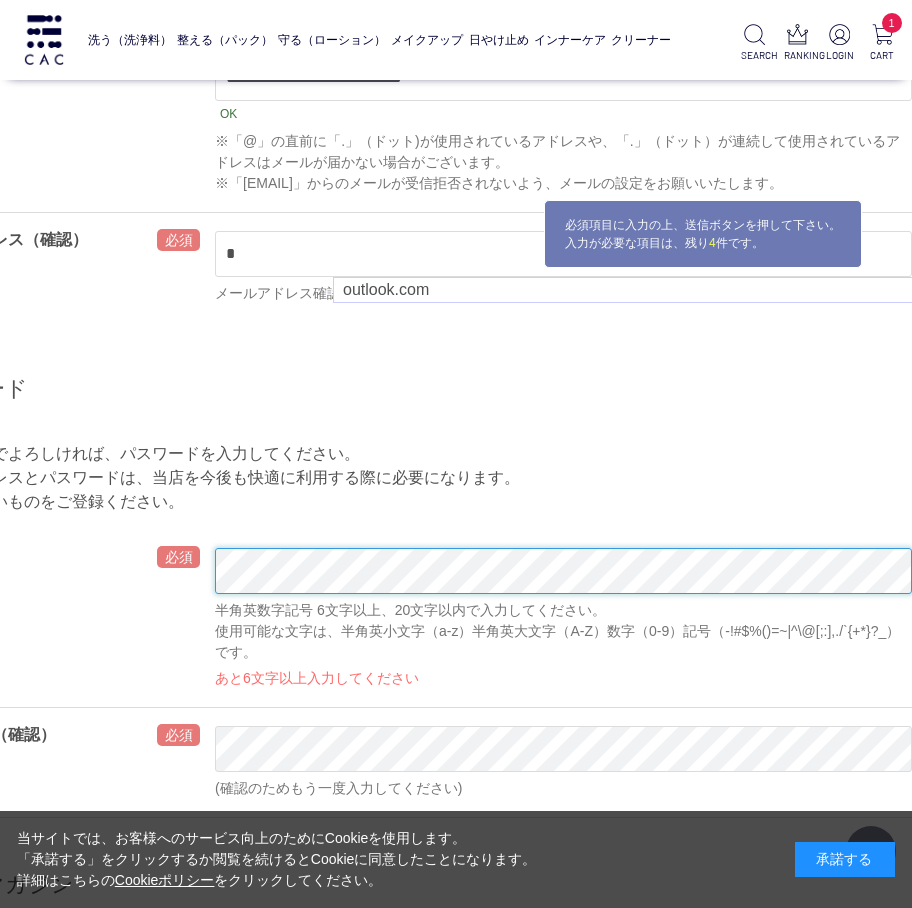 type on "**********" 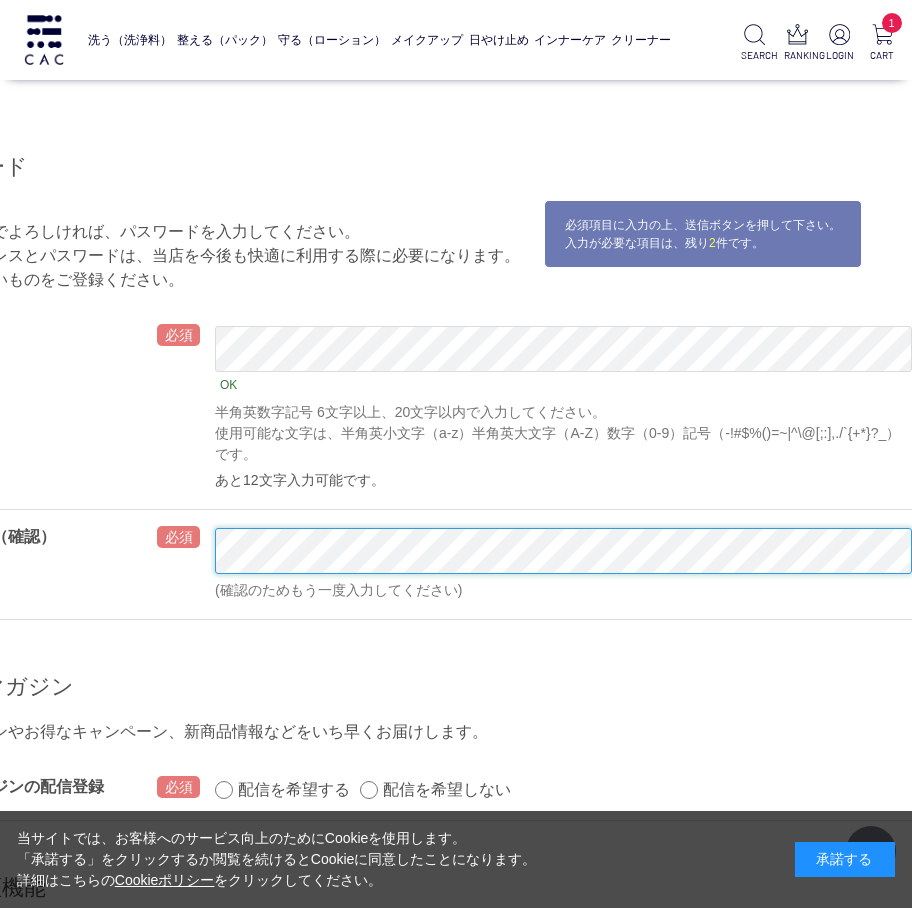 scroll, scrollTop: 1800, scrollLeft: 118, axis: both 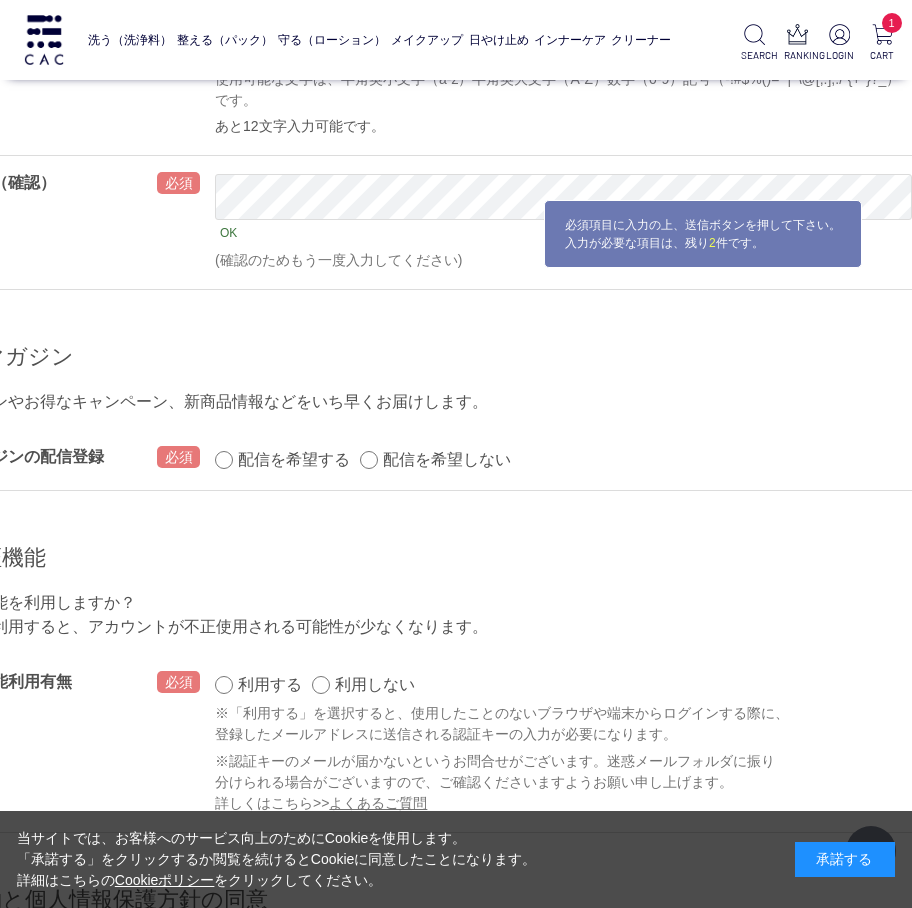 click on "会員情報登録・修正を行います。 マークの箇所は、必ず入力してください。
お客様情報
氏名
［姓］ ** OK
［名］ * OK
カナ
［セイ］ **** OK
［メイ］ ** OK
性別
** ** ***** OK
生年月日
**** **** **** **** **** **** **** **** **** **** **** **** **** **** **** **** **** **** **** **** **** **** **** **** **** **" at bounding box center [412, -283] 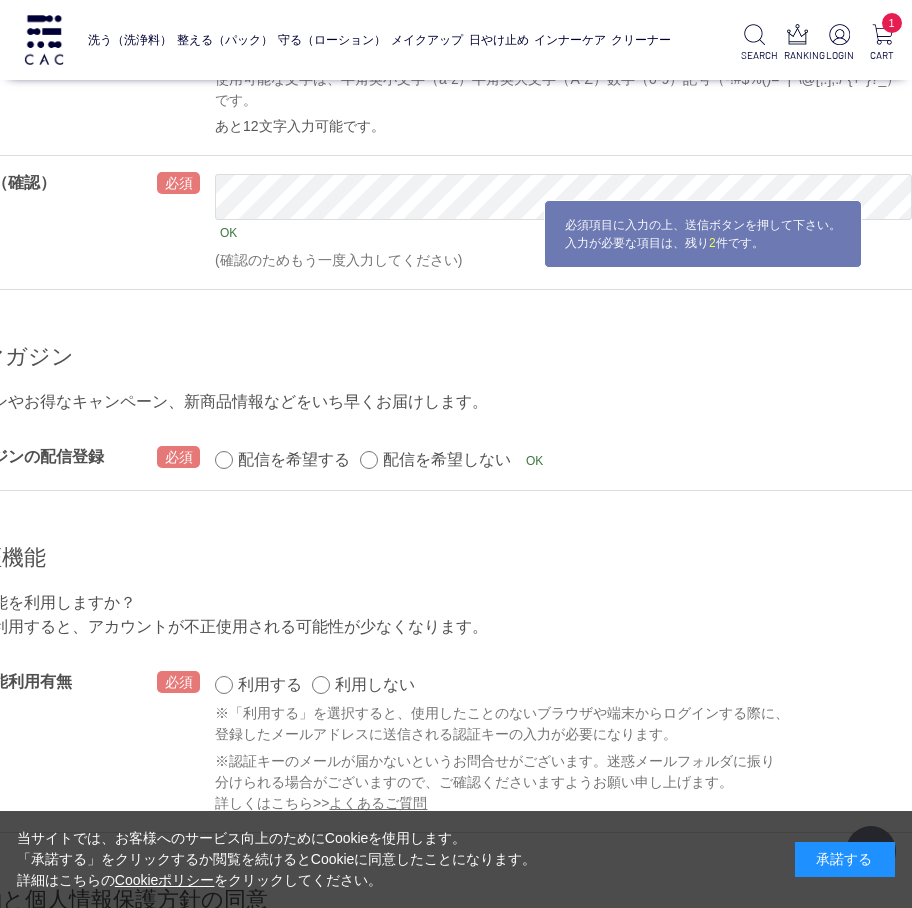 scroll, scrollTop: 2600, scrollLeft: 118, axis: both 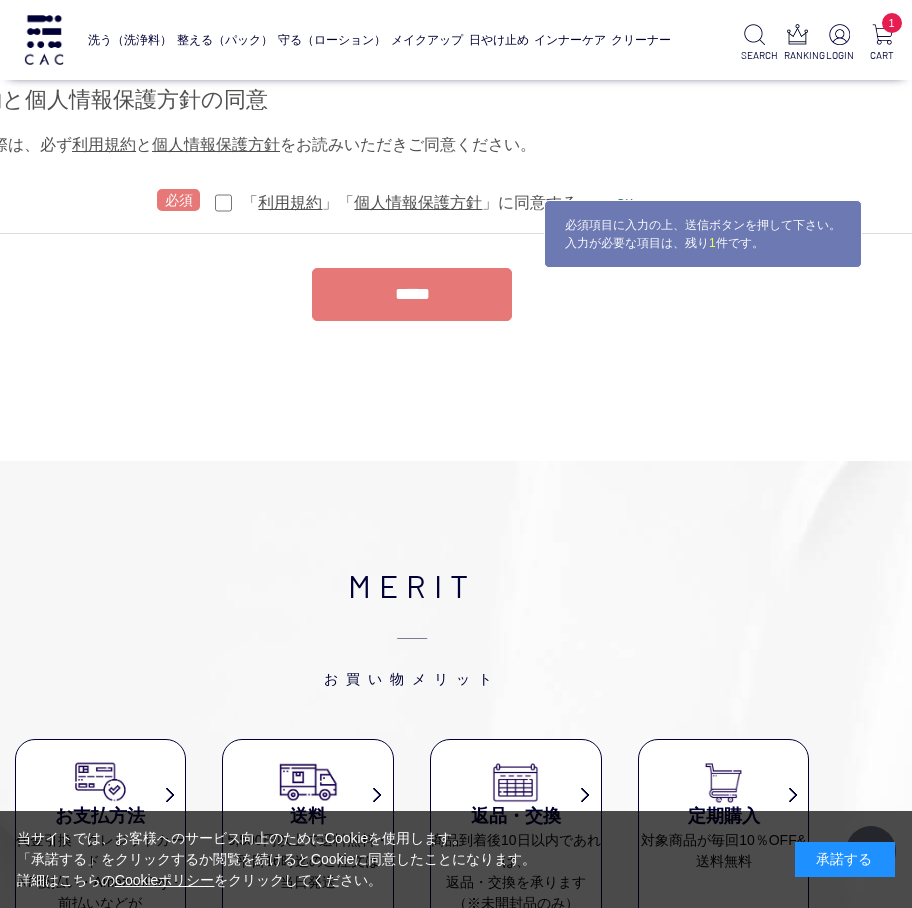 click on "*****" at bounding box center (412, 294) 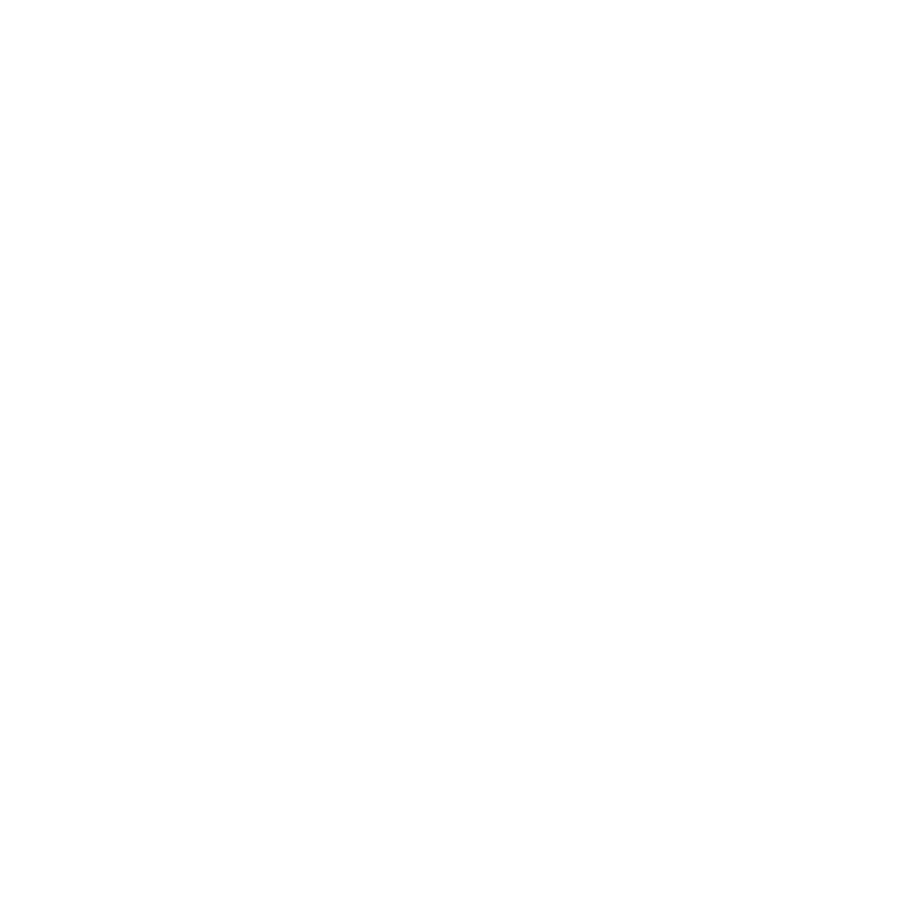 scroll, scrollTop: 0, scrollLeft: 0, axis: both 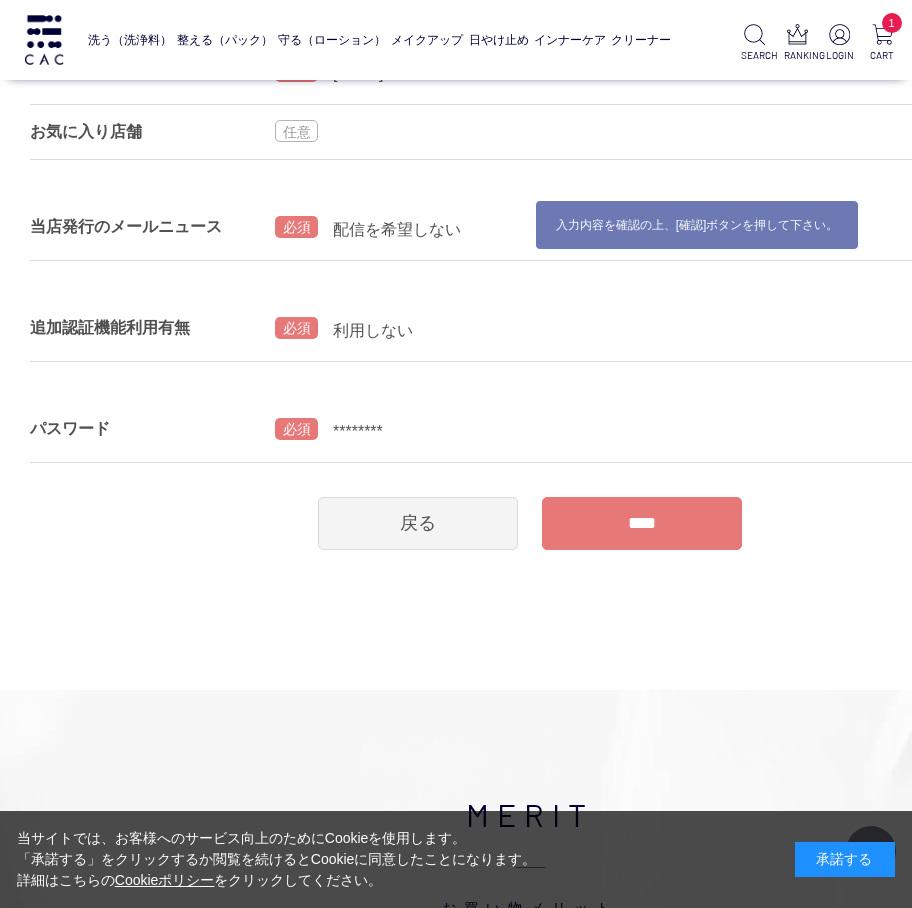 click on "****" at bounding box center [642, 523] 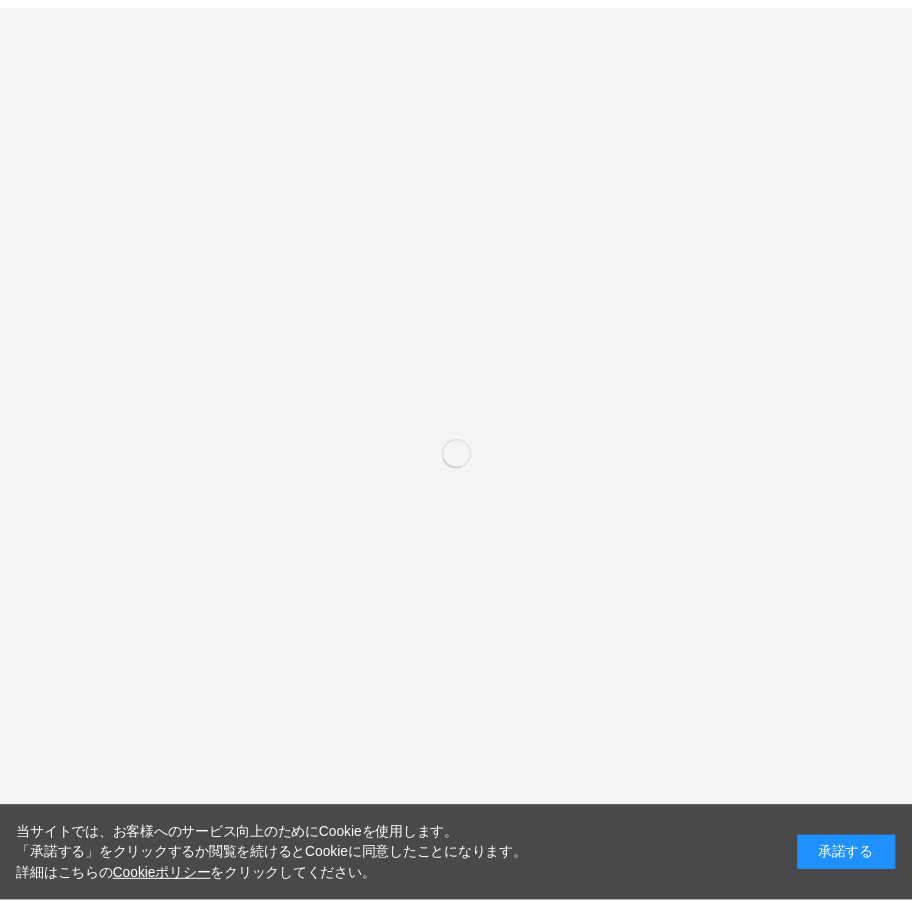 scroll, scrollTop: 0, scrollLeft: 0, axis: both 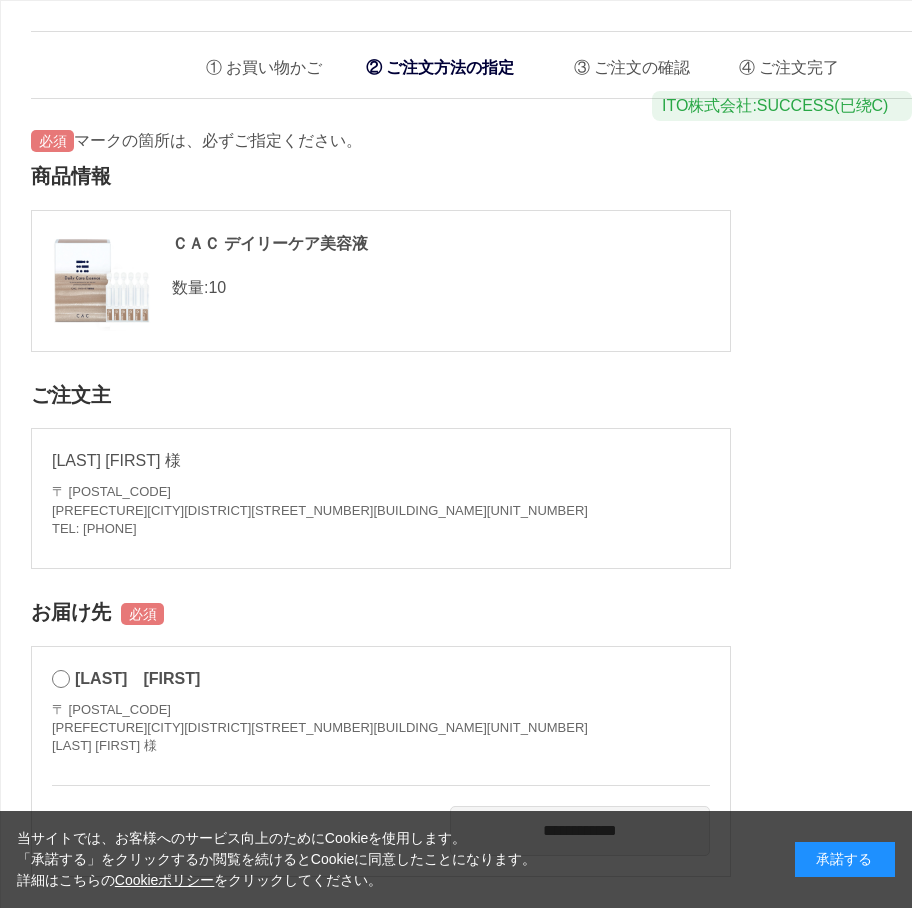 click on "承諾する" at bounding box center [845, 859] 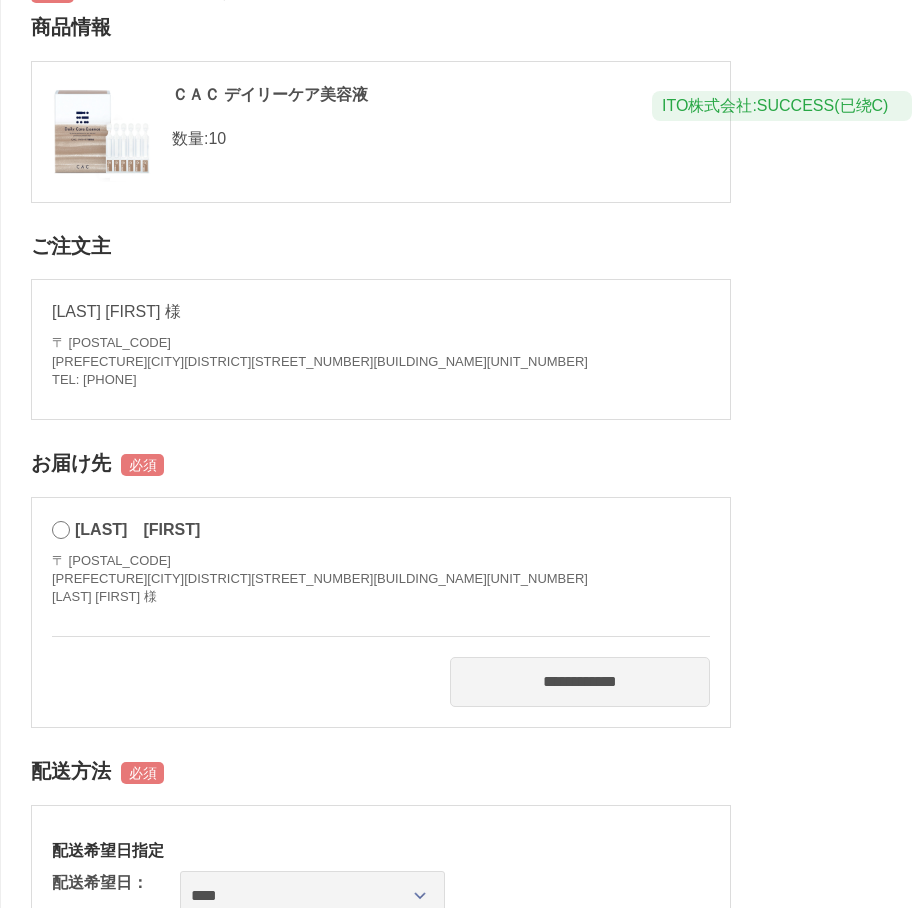 scroll, scrollTop: 600, scrollLeft: 0, axis: vertical 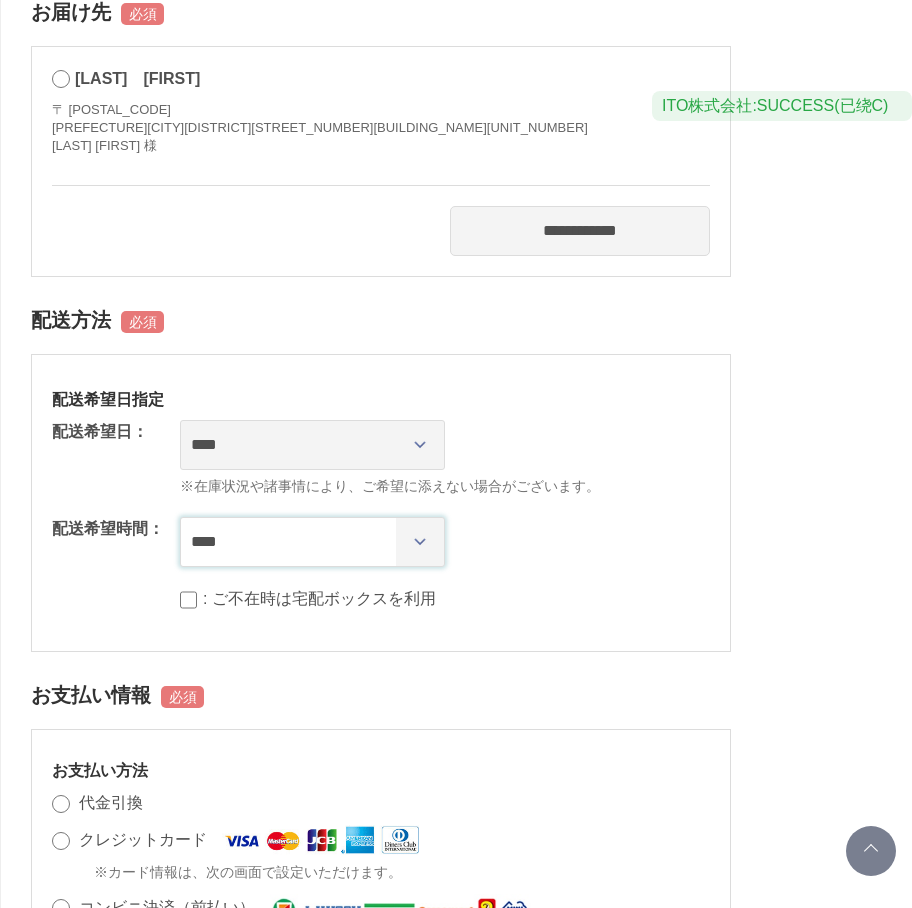 click on "**** *** ****** ****** ****** ******" at bounding box center [312, 542] 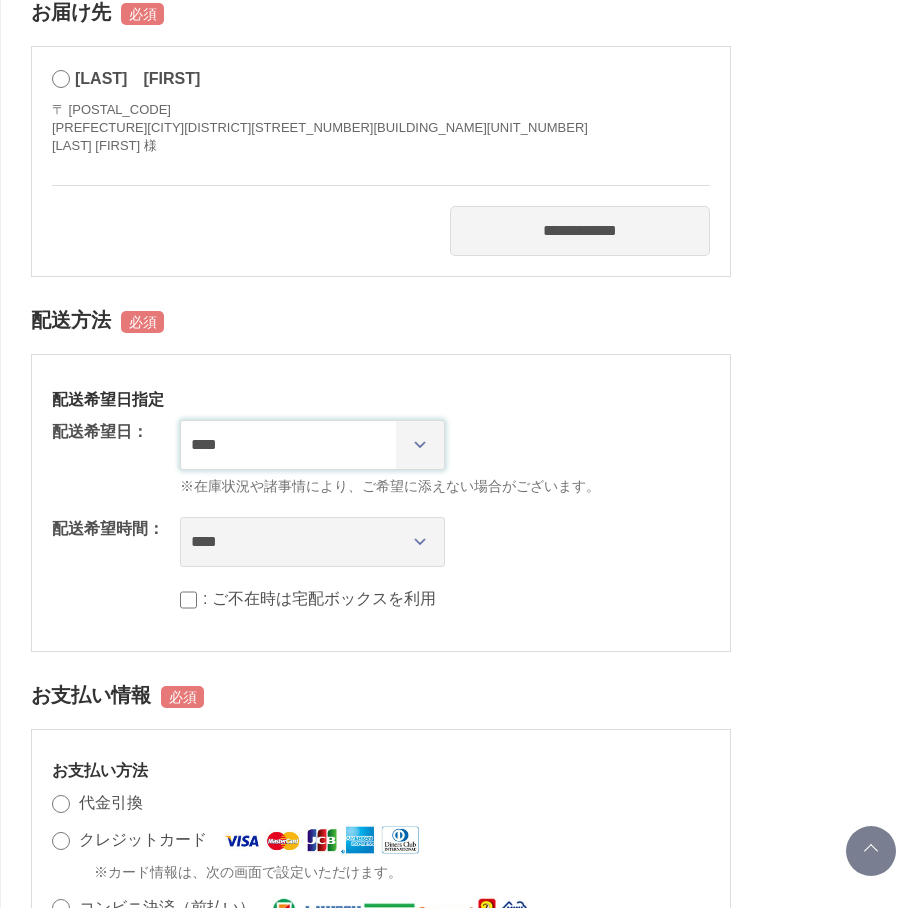 click on "**********" at bounding box center (312, 445) 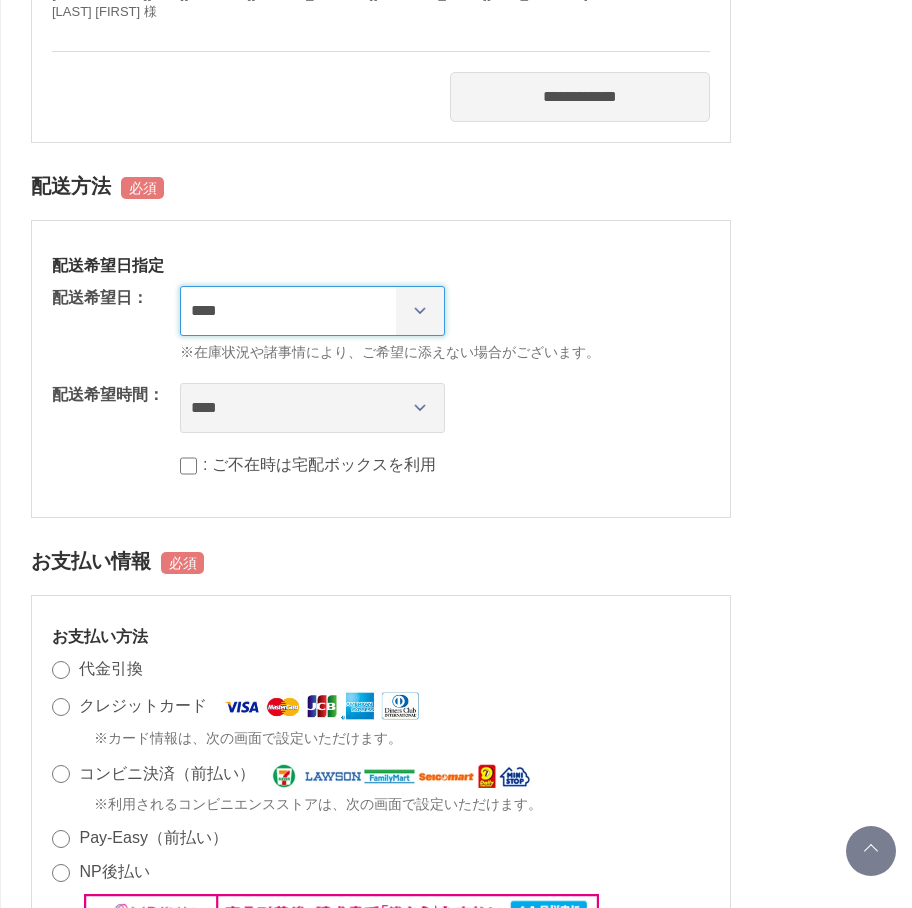 scroll, scrollTop: 800, scrollLeft: 0, axis: vertical 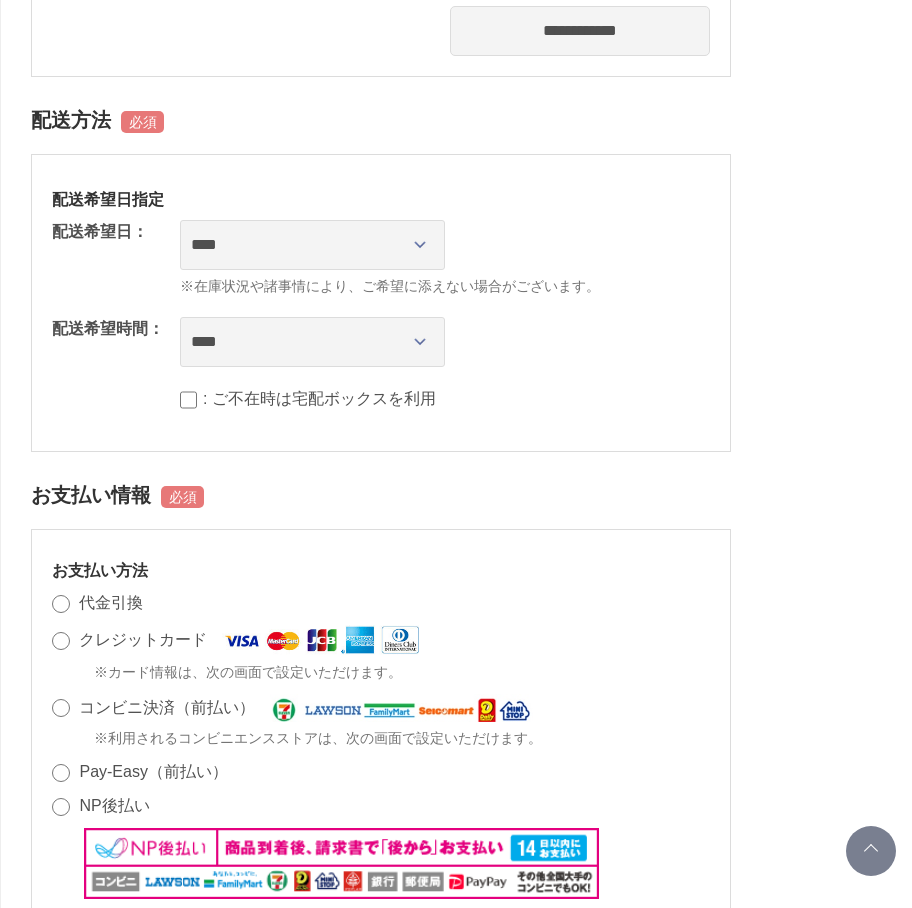 click on "クレジットカード" at bounding box center (143, 639) 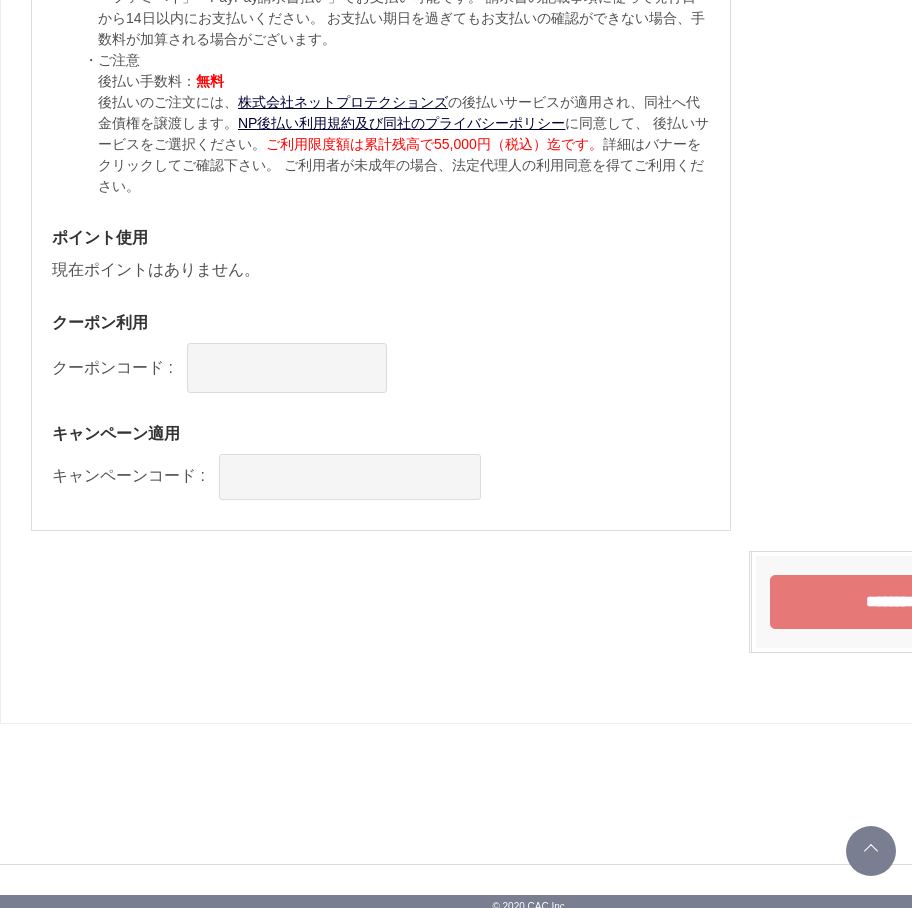 scroll, scrollTop: 1837, scrollLeft: 0, axis: vertical 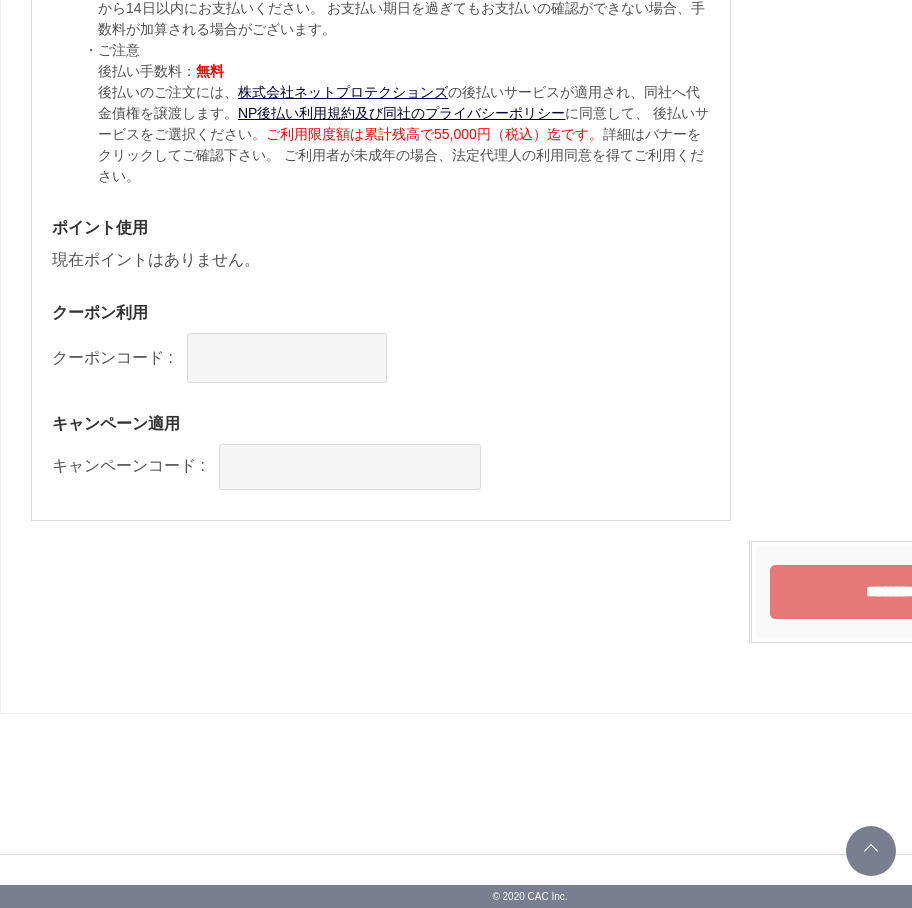 click on "********" at bounding box center (891, 592) 